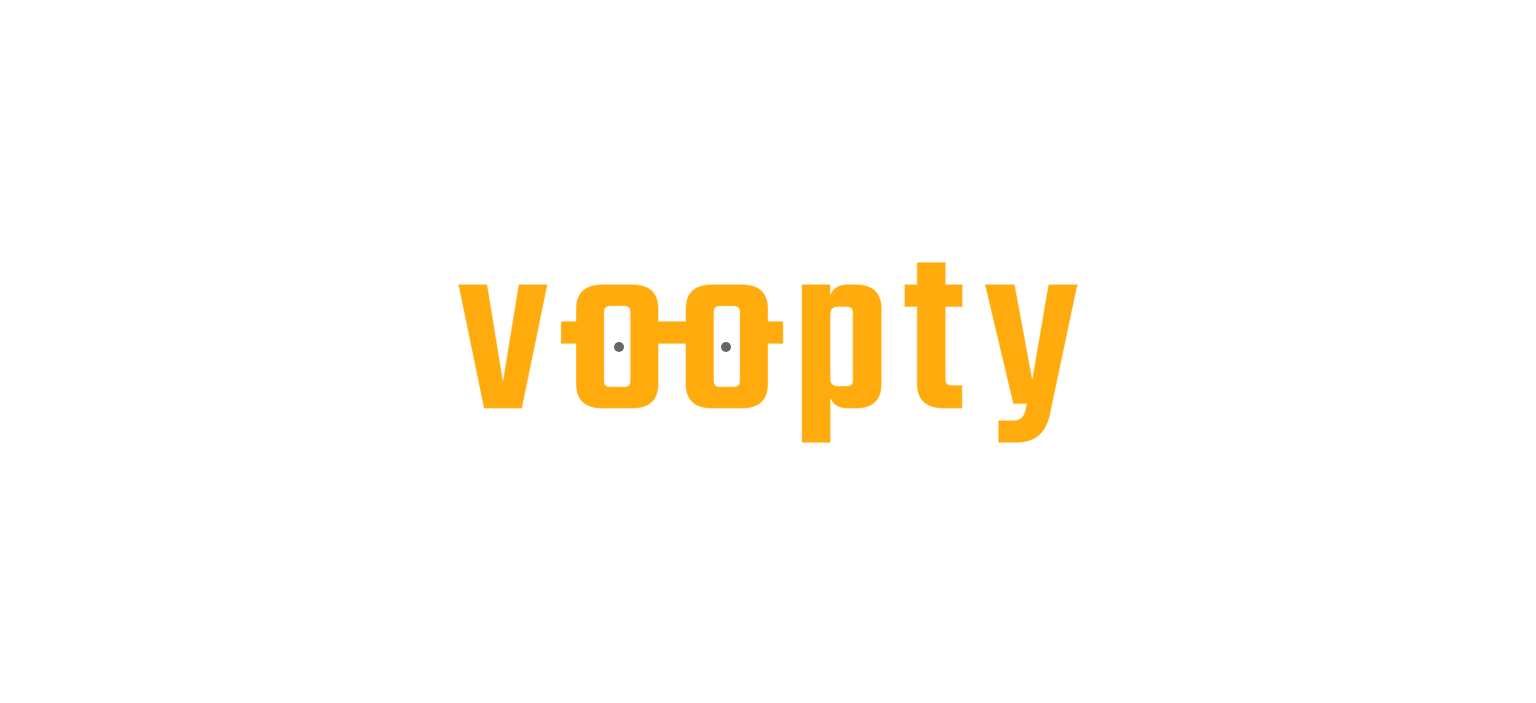scroll, scrollTop: 0, scrollLeft: 0, axis: both 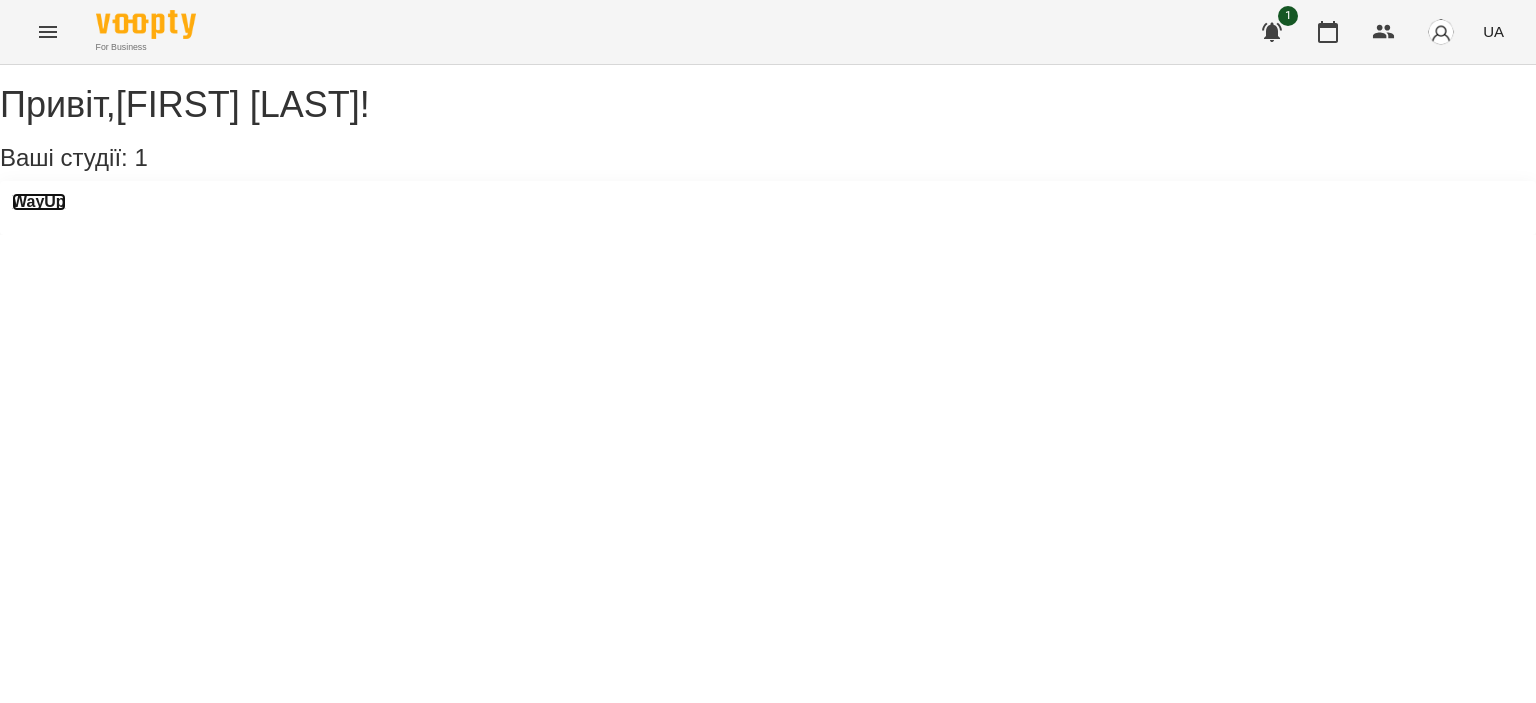 click on "WayUp" at bounding box center (39, 202) 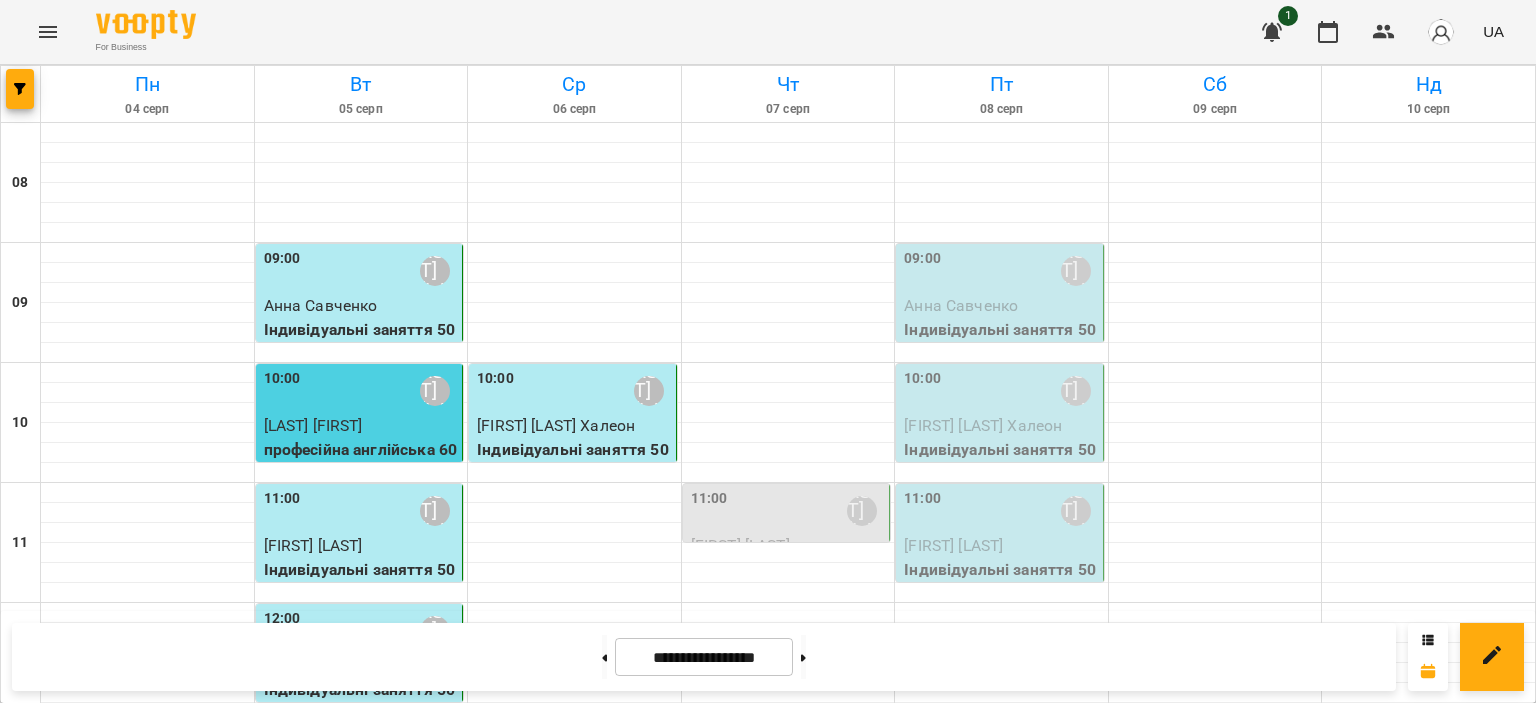 scroll, scrollTop: 400, scrollLeft: 0, axis: vertical 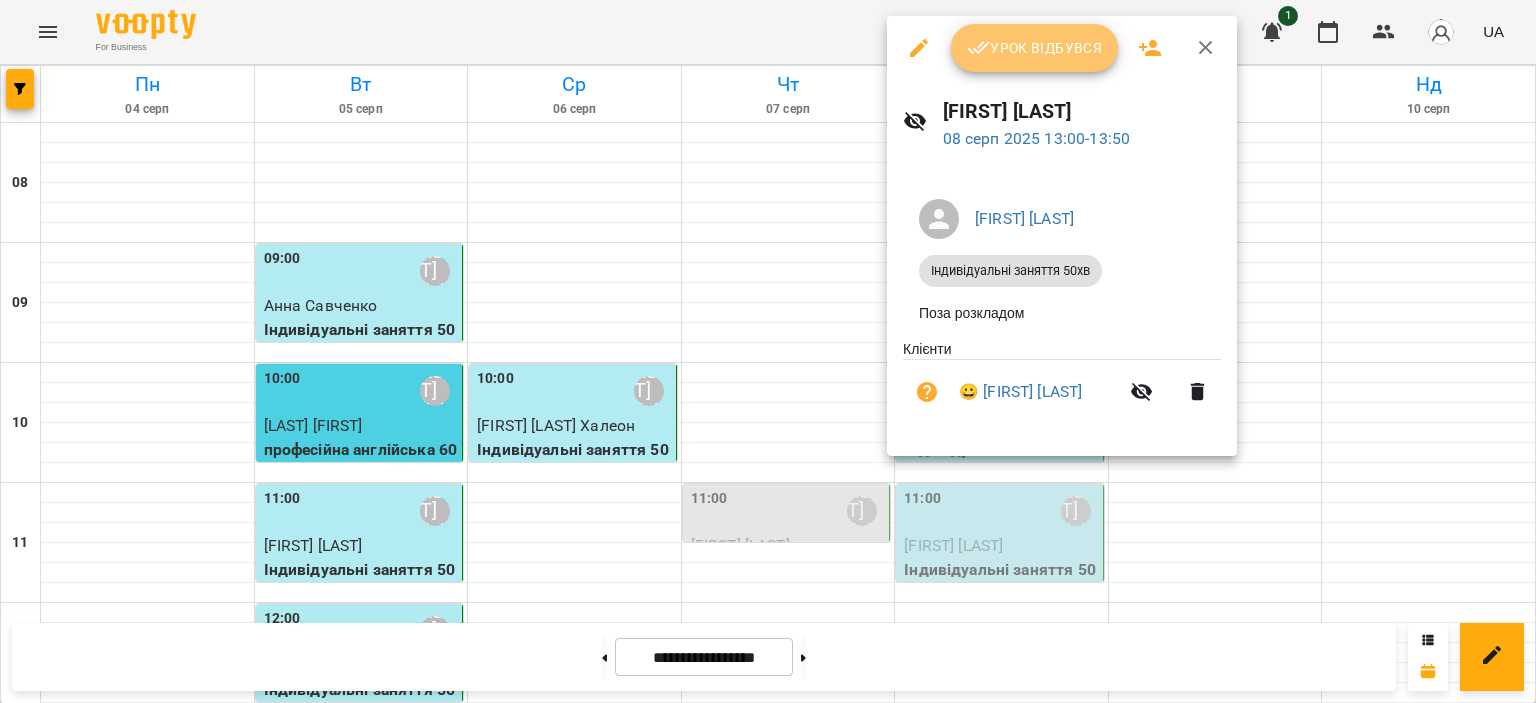 click on "Урок відбувся" at bounding box center [1035, 48] 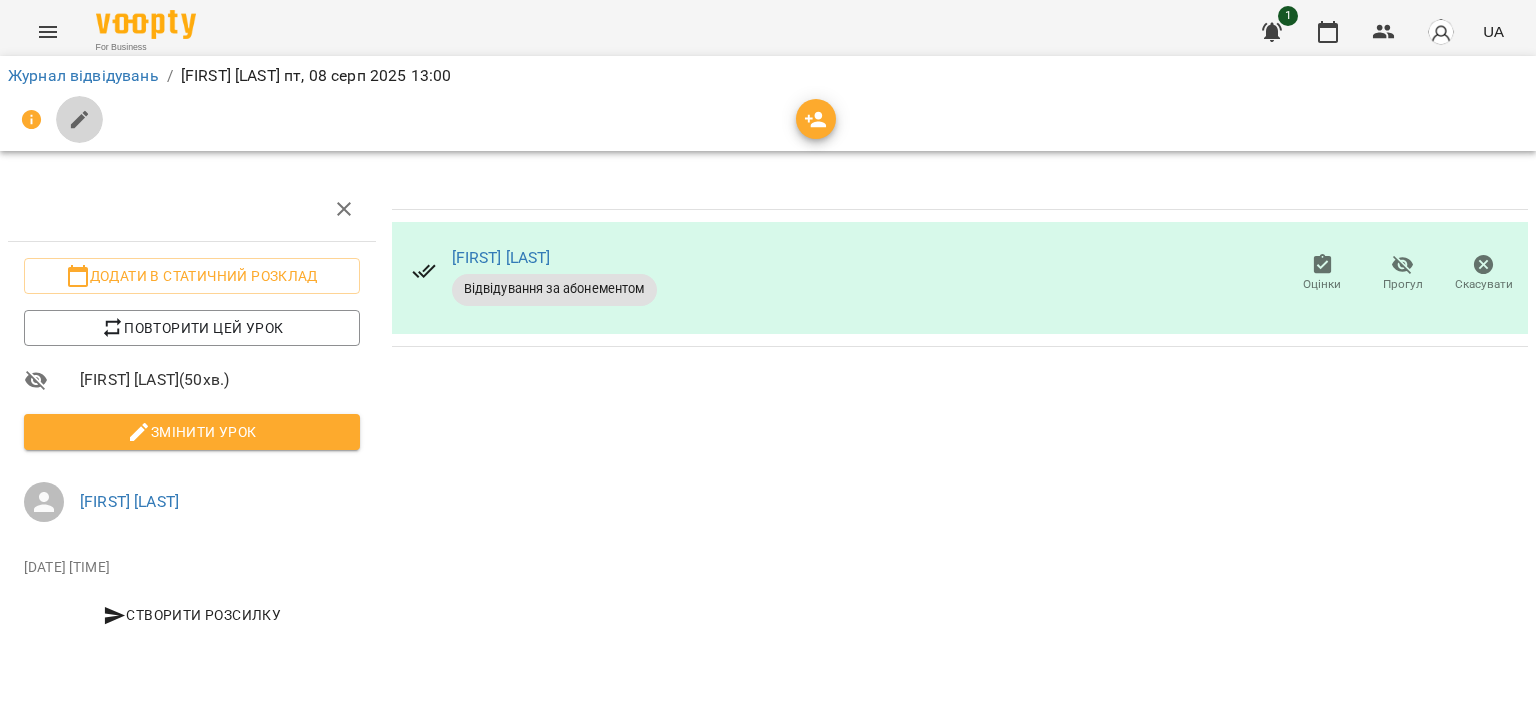 click 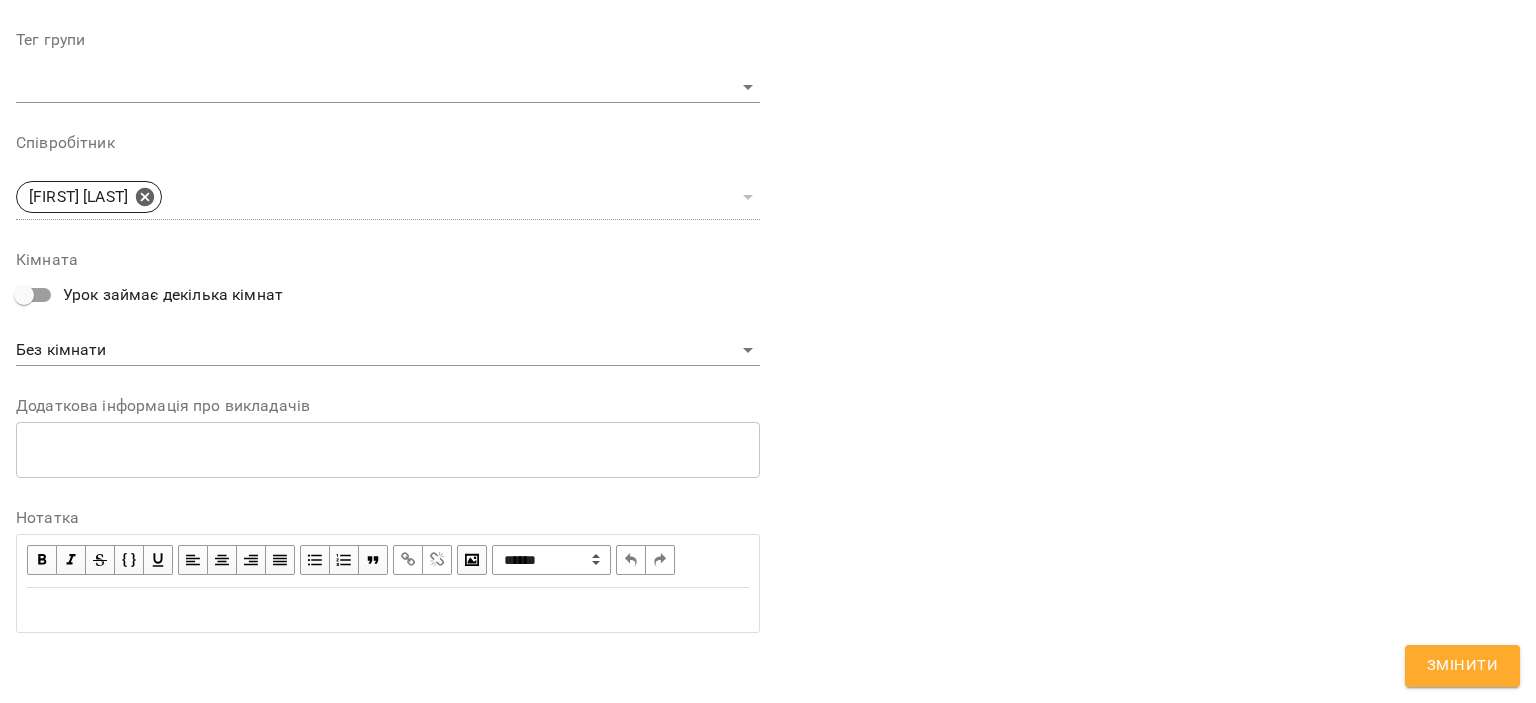 click at bounding box center [388, 610] 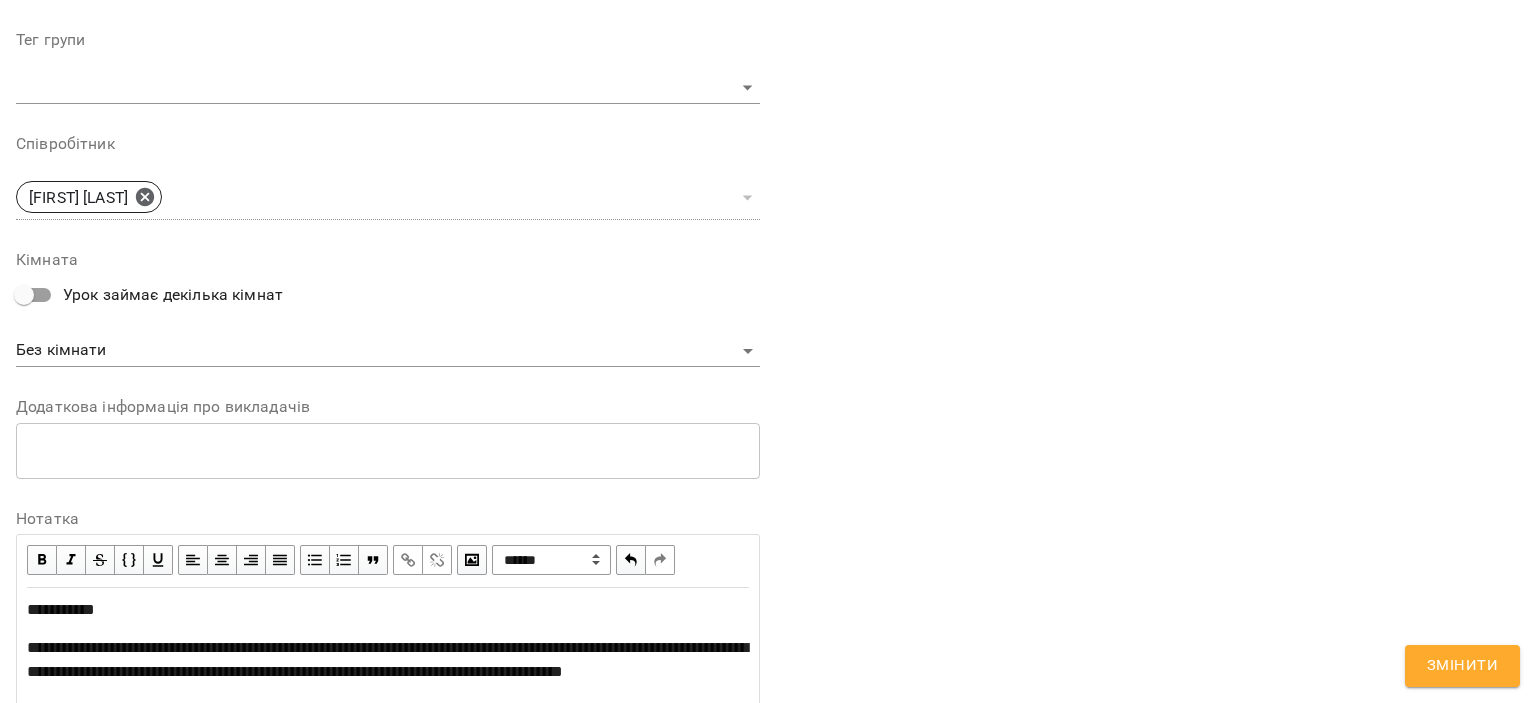 scroll, scrollTop: 895, scrollLeft: 0, axis: vertical 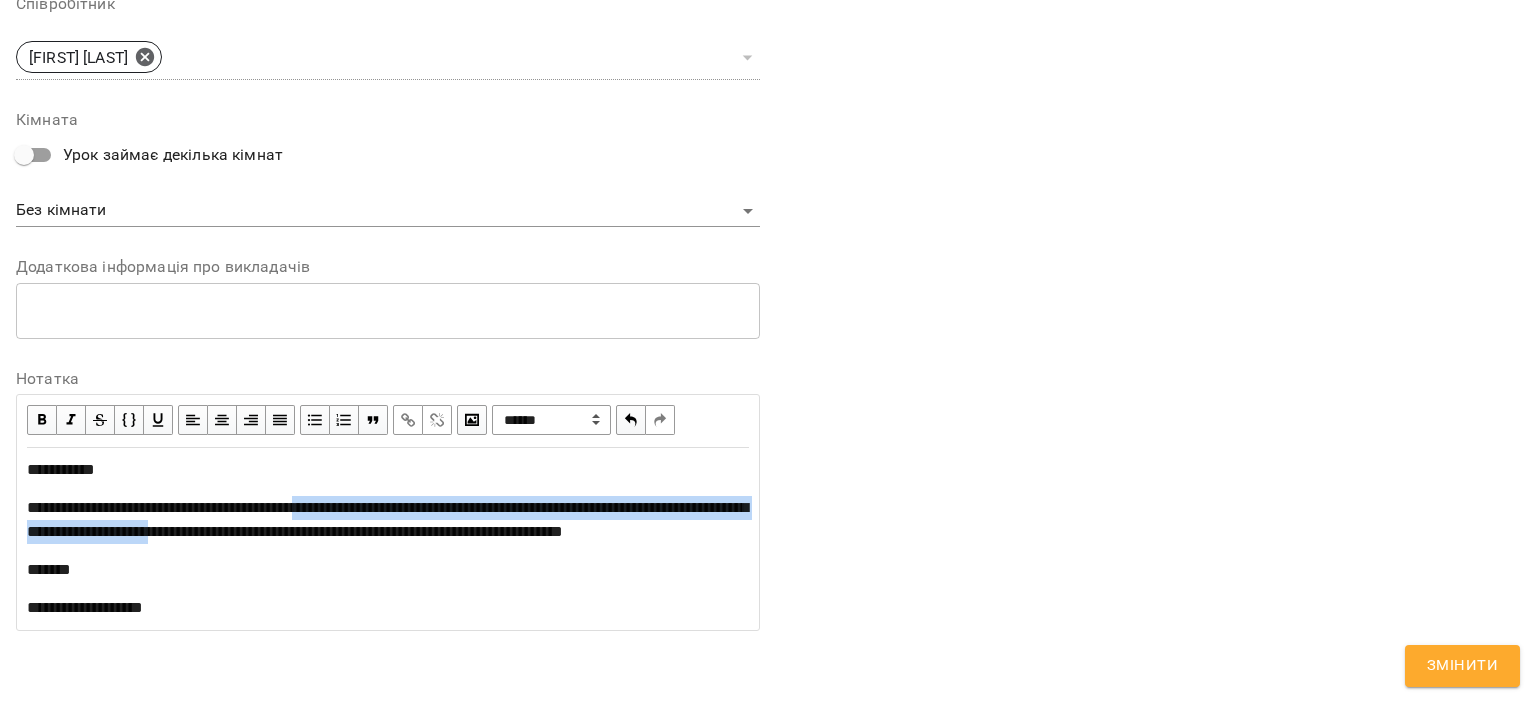 drag, startPoint x: 29, startPoint y: 482, endPoint x: 301, endPoint y: 499, distance: 272.53073 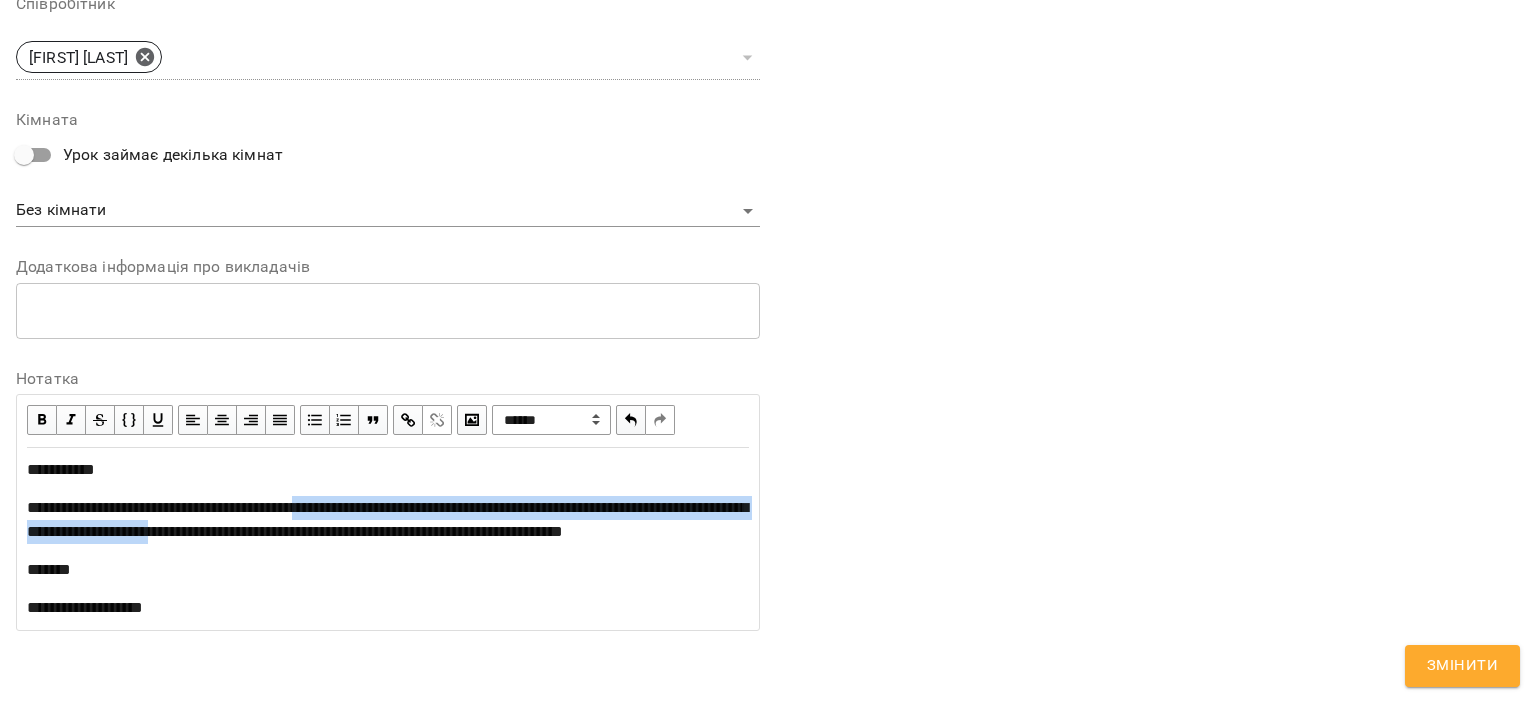 copy on "**********" 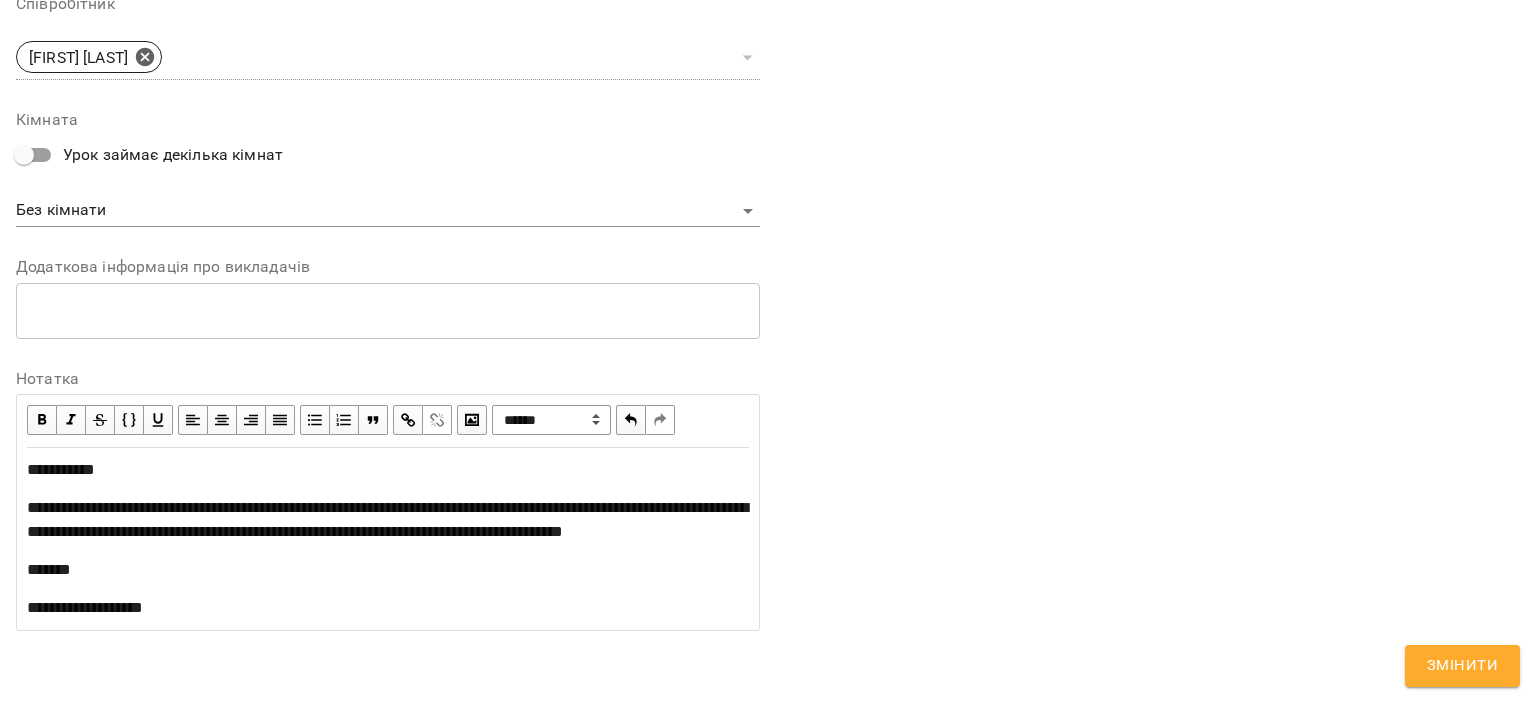 click at bounding box center [408, 420] 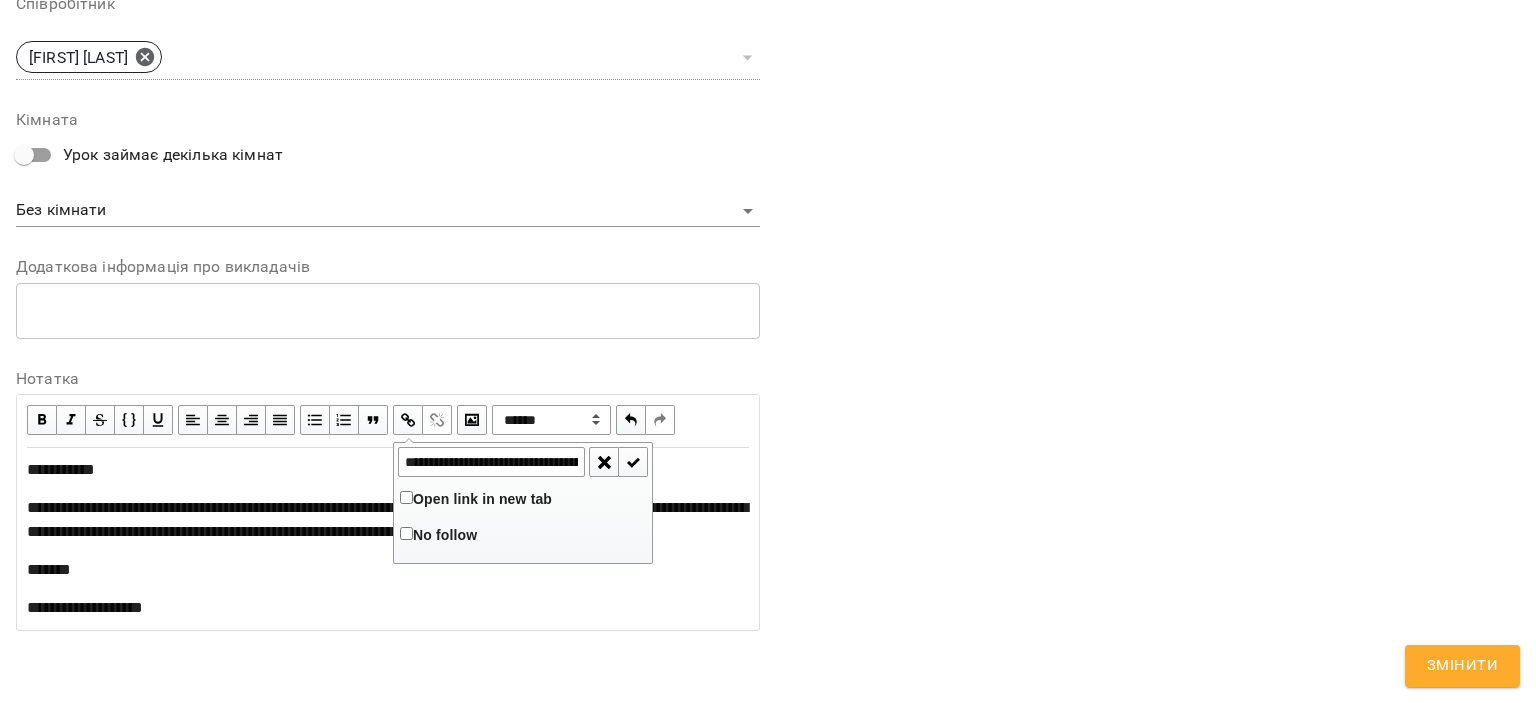 scroll, scrollTop: 0, scrollLeft: 527, axis: horizontal 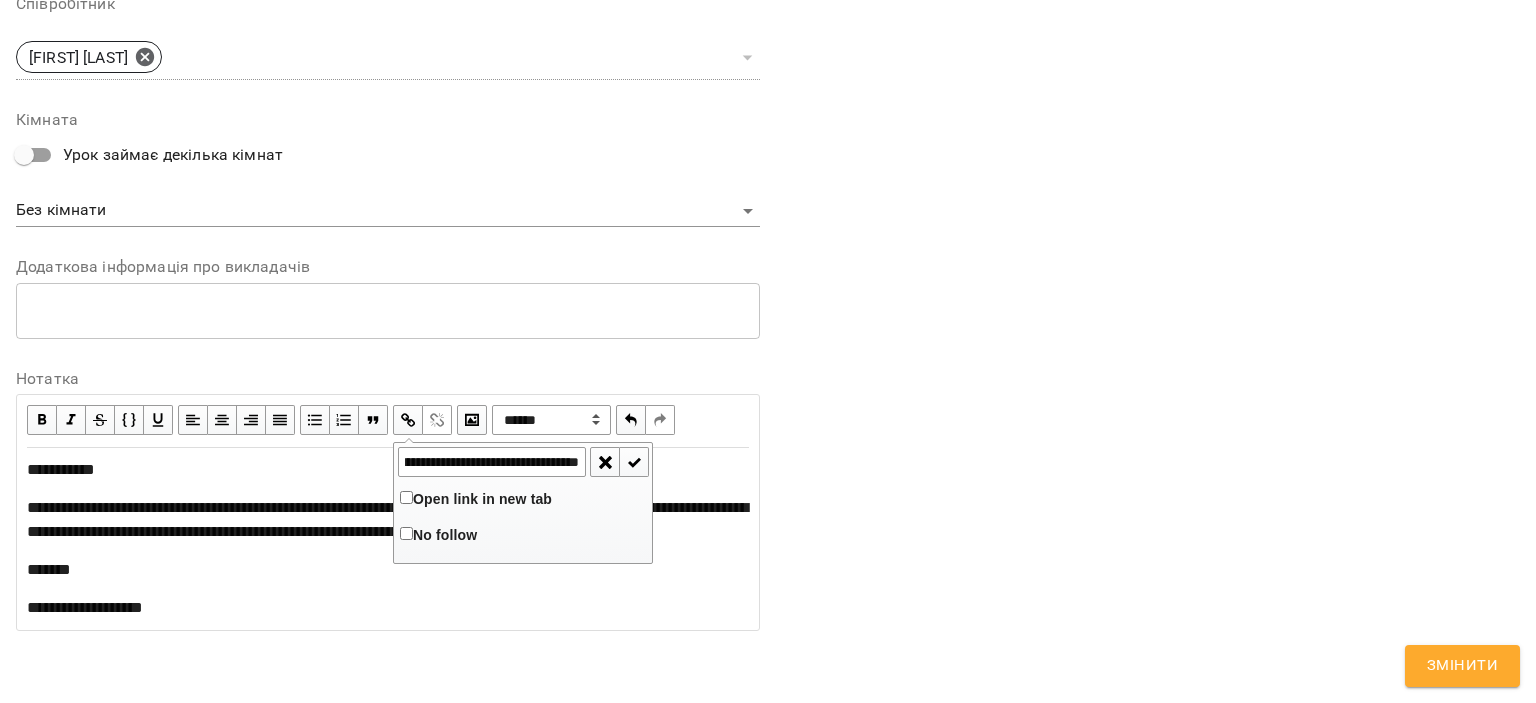 type on "**********" 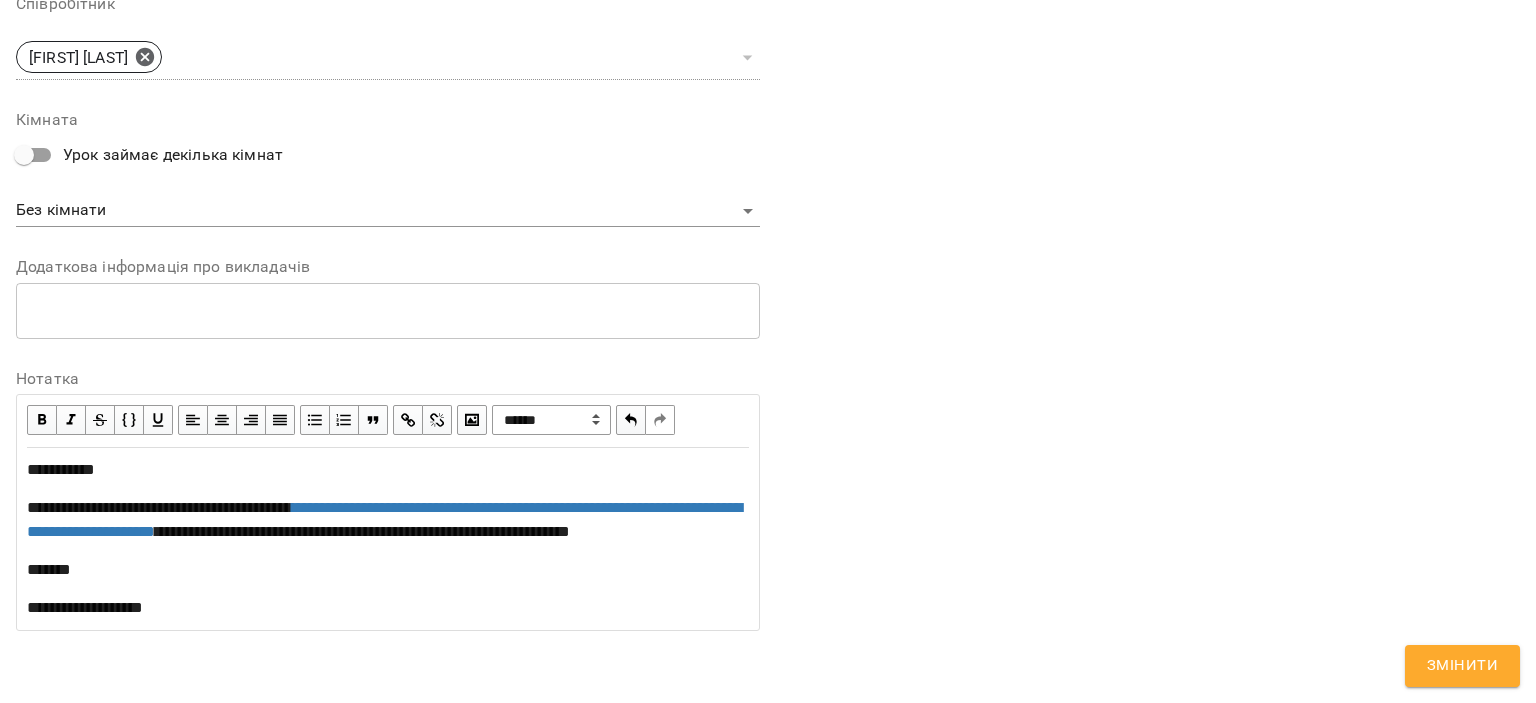 click on "******" at bounding box center [388, 570] 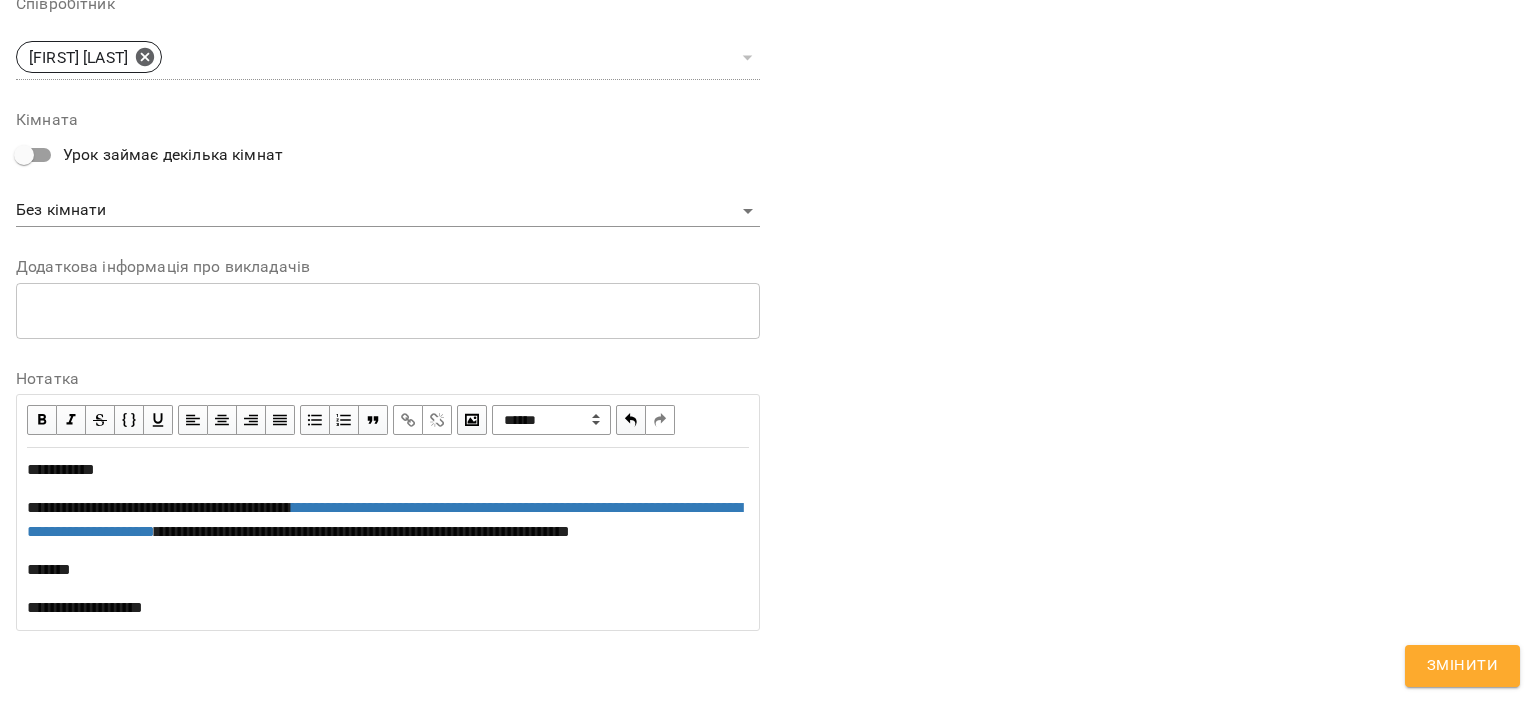 click on "Змінити" at bounding box center [1462, 666] 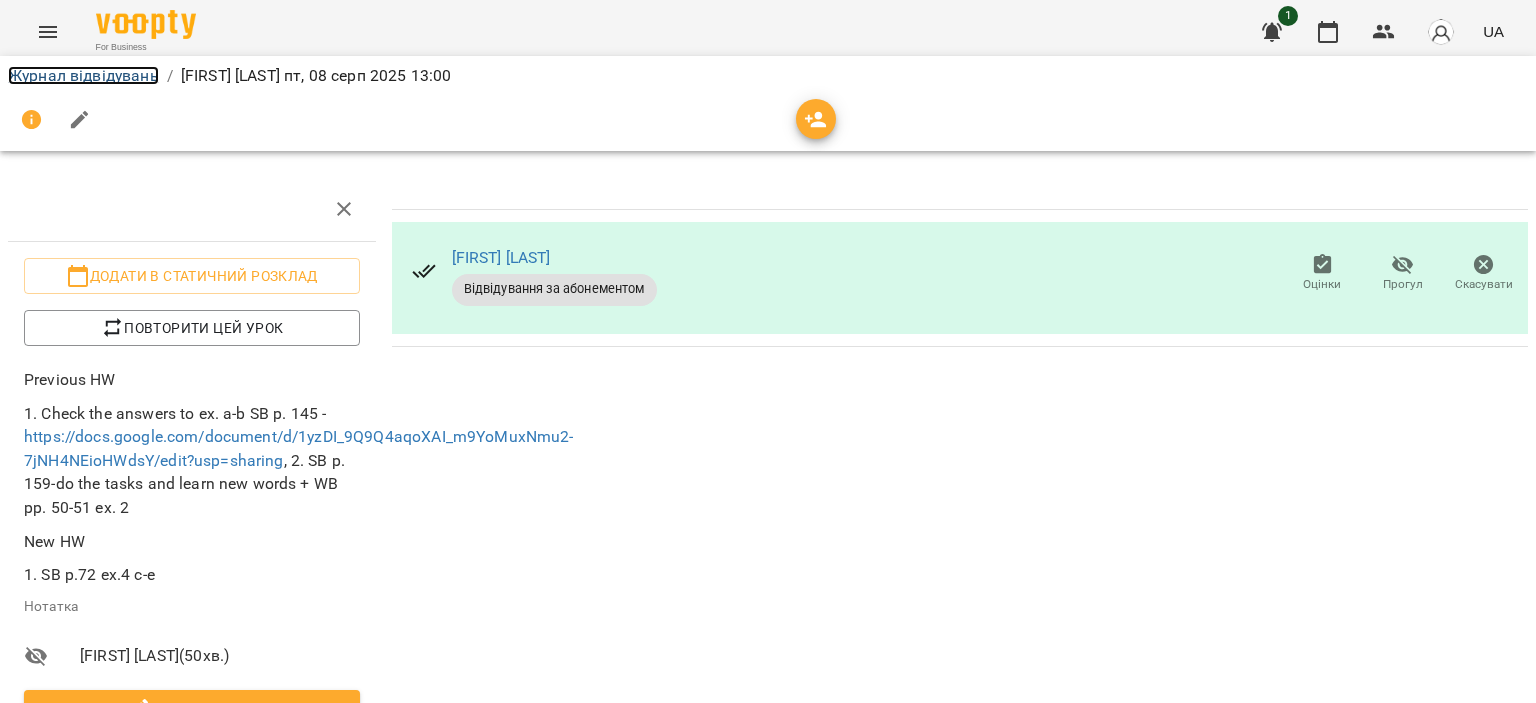 click on "Журнал відвідувань" at bounding box center [83, 75] 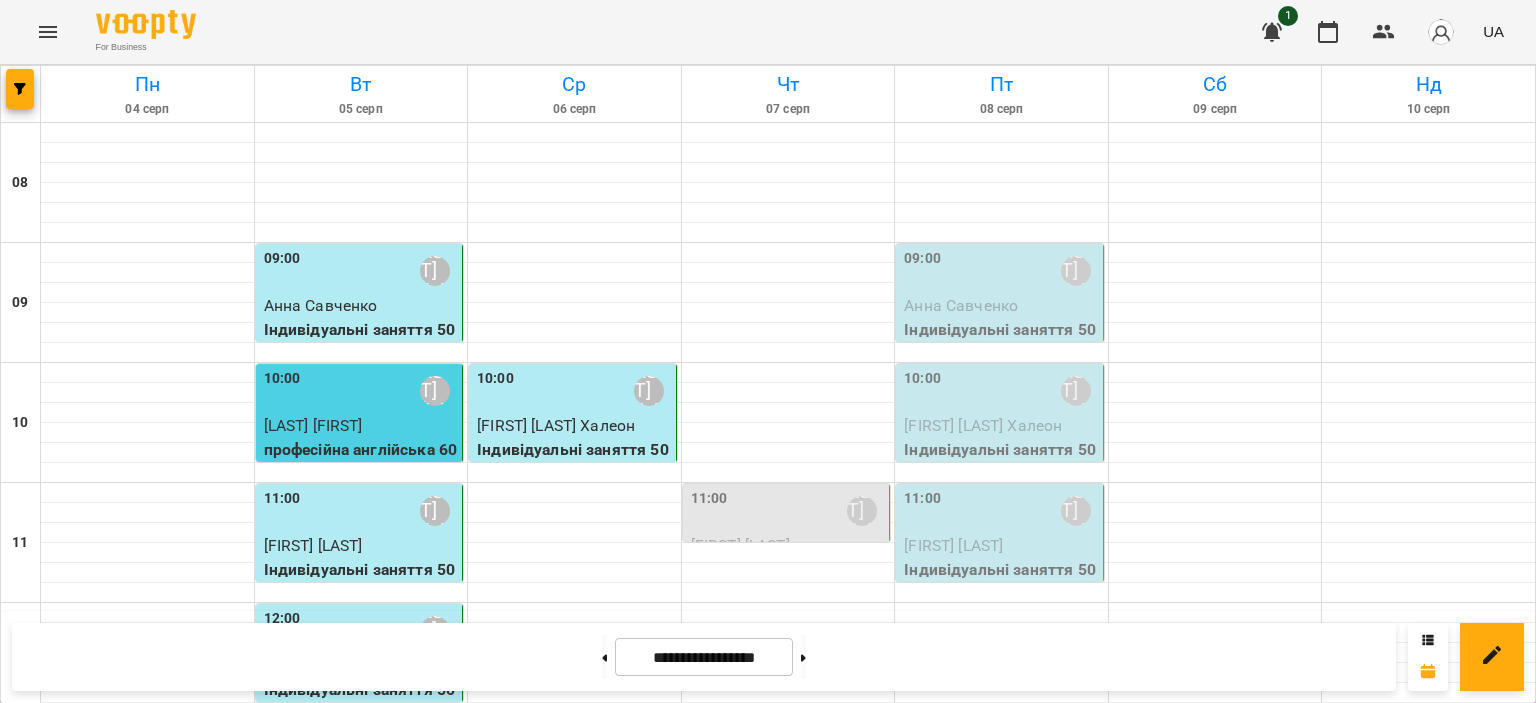 click on "09:00 [FIRST] [LAST]" at bounding box center [1001, 271] 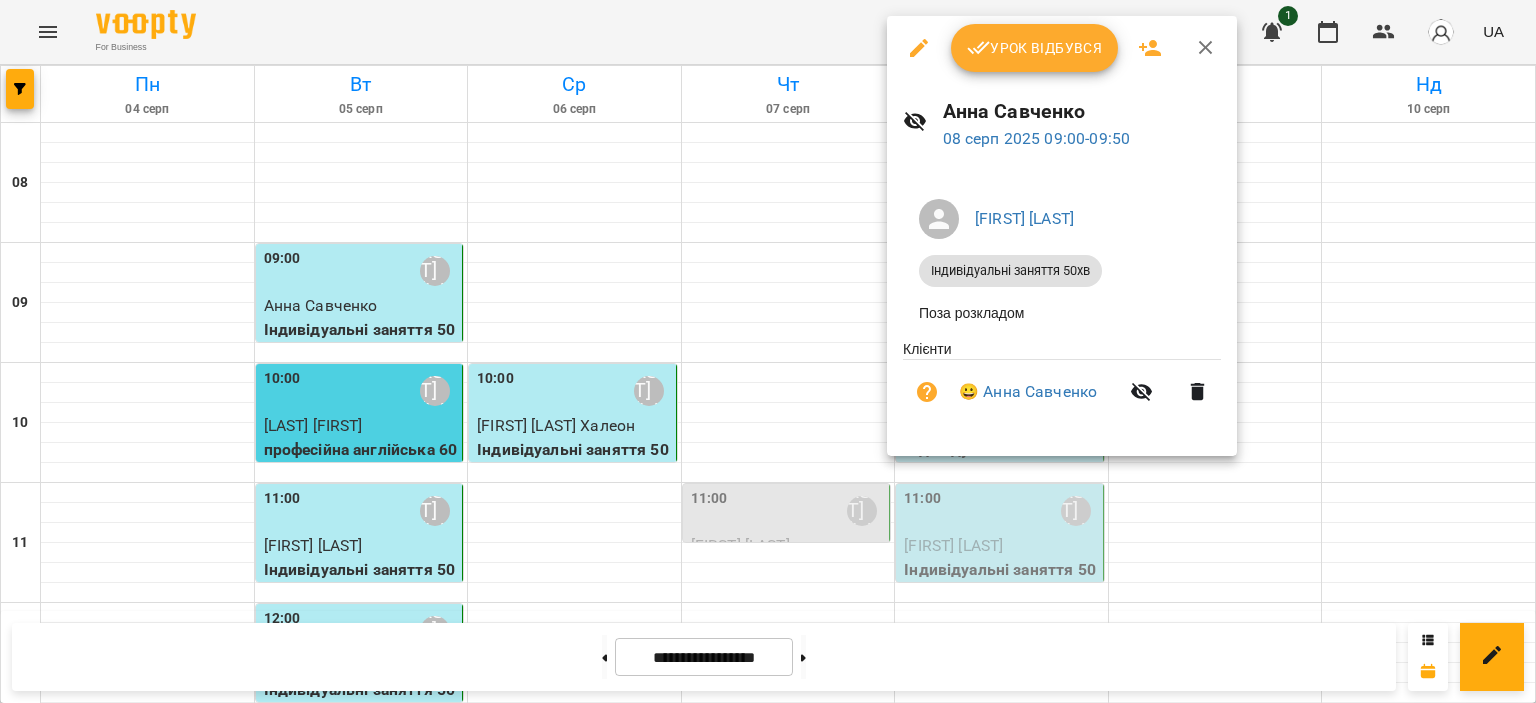 click on "Урок відбувся" at bounding box center [1035, 48] 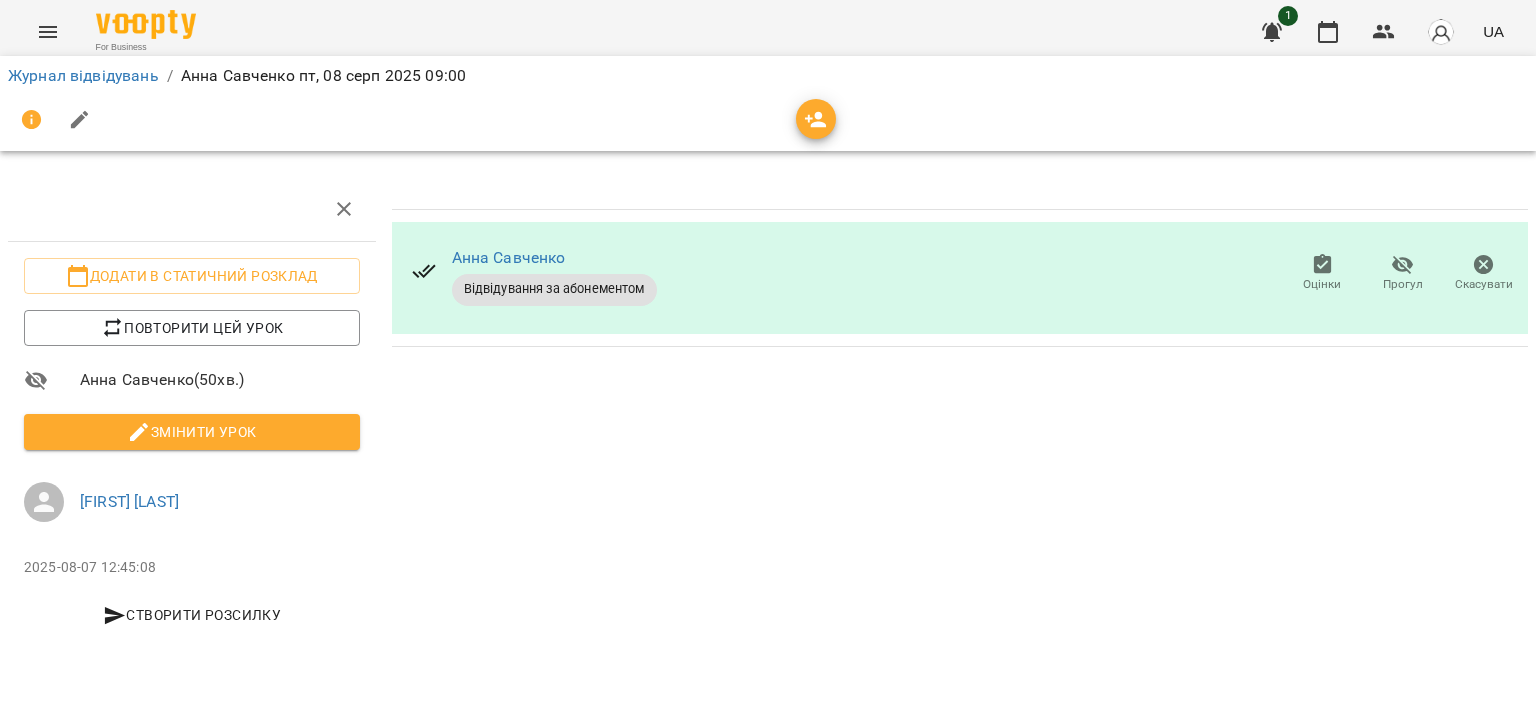 click 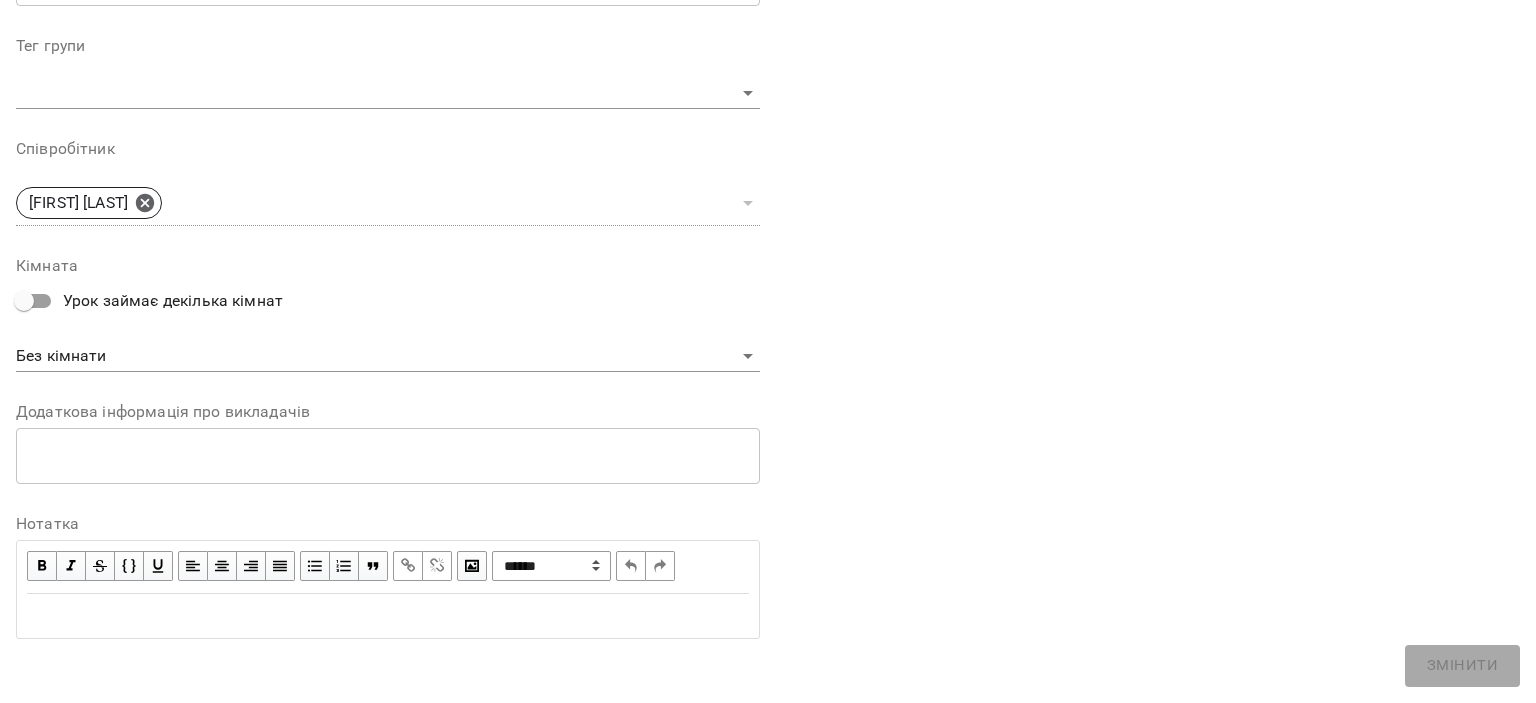 scroll, scrollTop: 626, scrollLeft: 0, axis: vertical 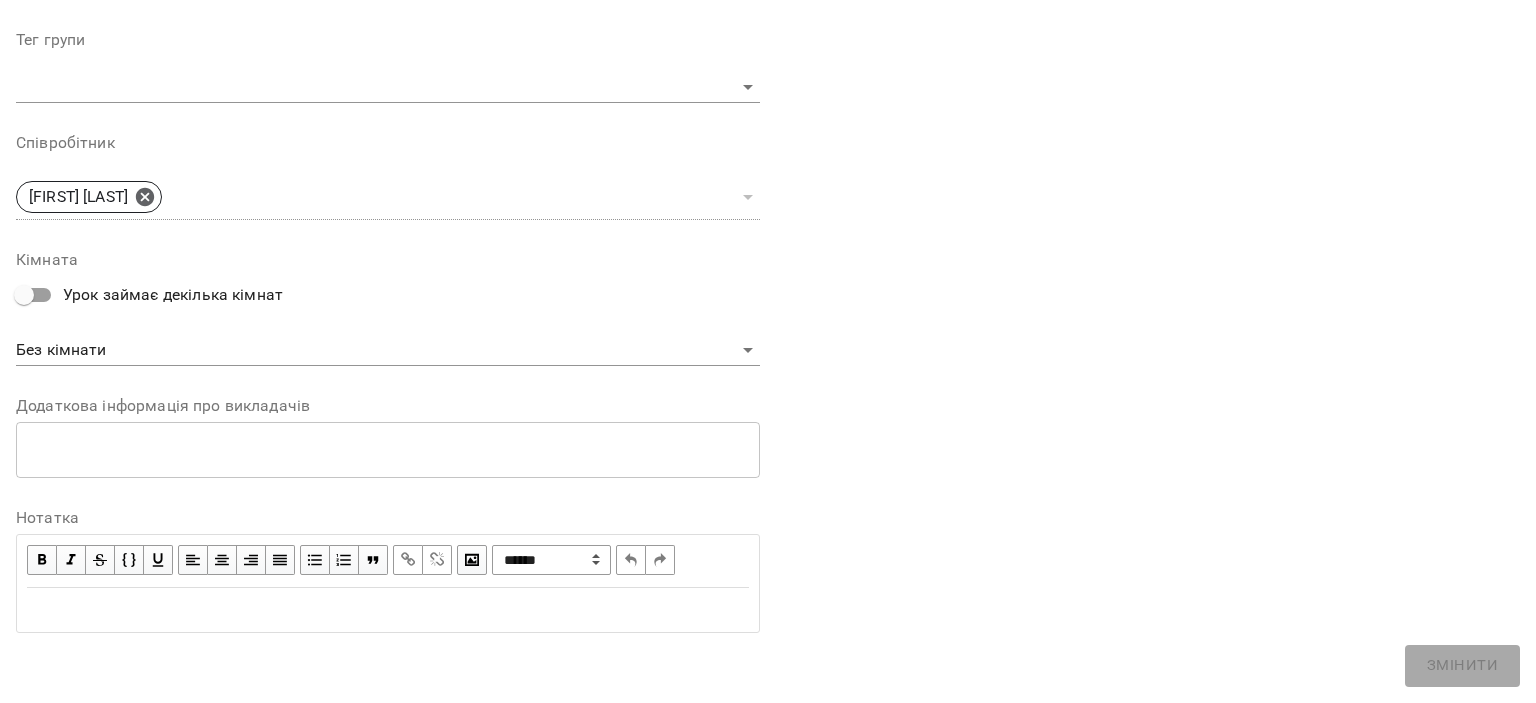 click at bounding box center [388, 610] 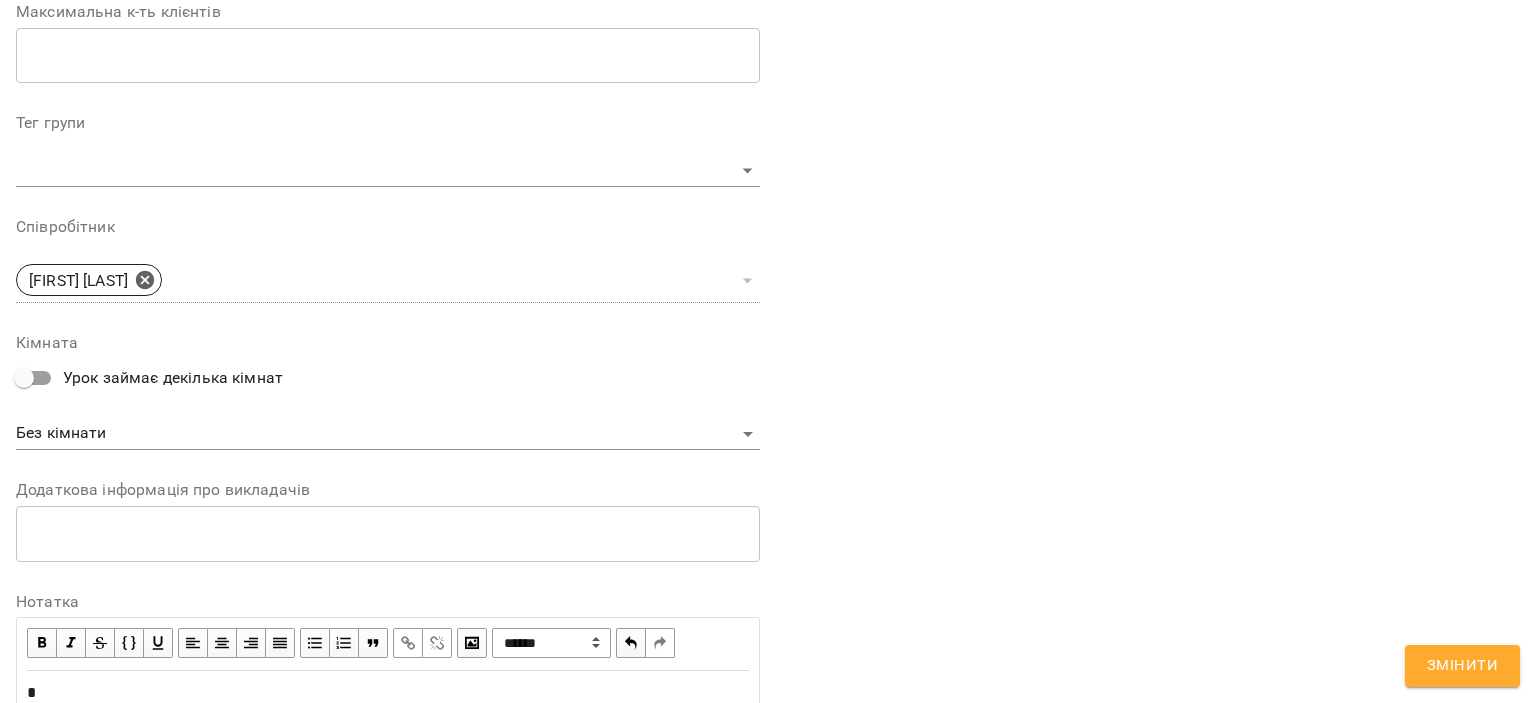 scroll, scrollTop: 709, scrollLeft: 0, axis: vertical 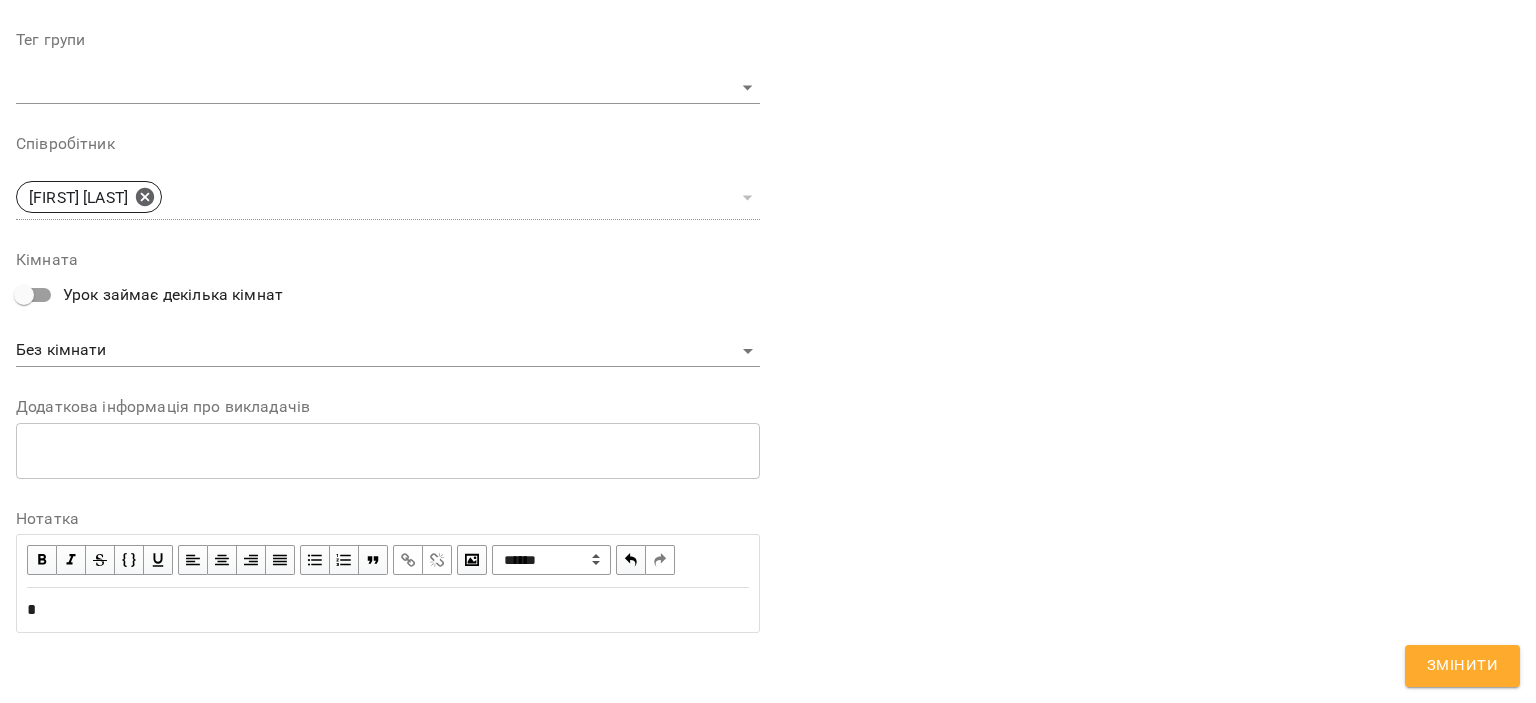 type 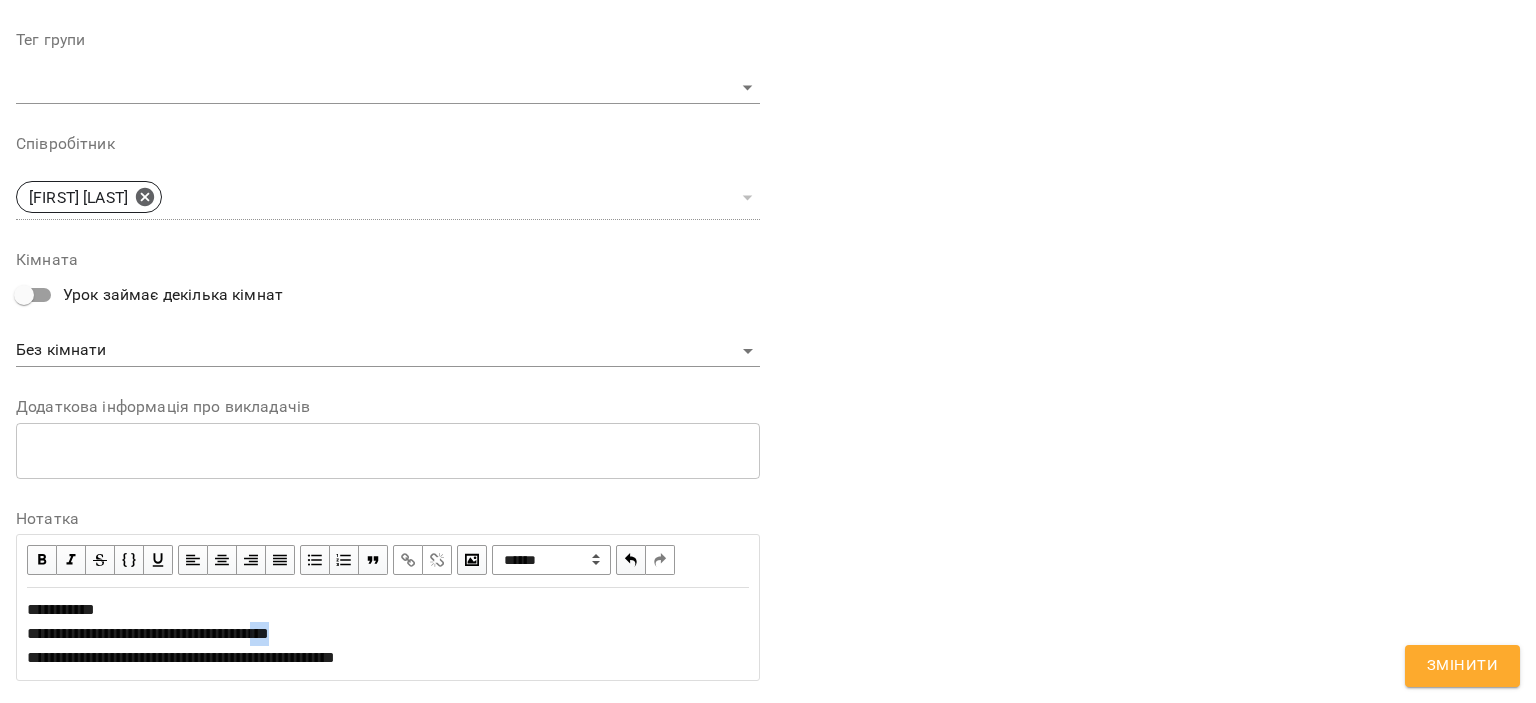 drag, startPoint x: 315, startPoint y: 627, endPoint x: 297, endPoint y: 630, distance: 18.248287 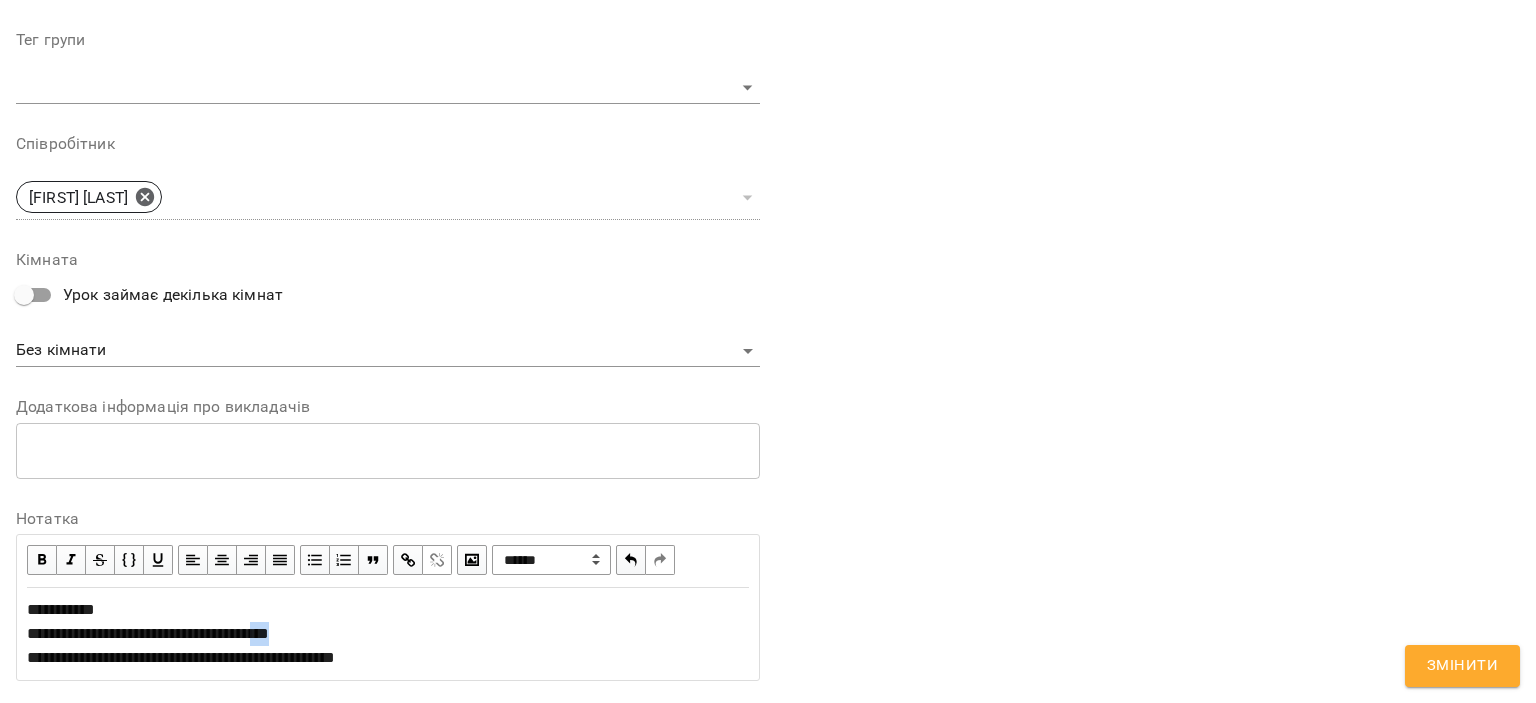 click on "**********" at bounding box center [388, 634] 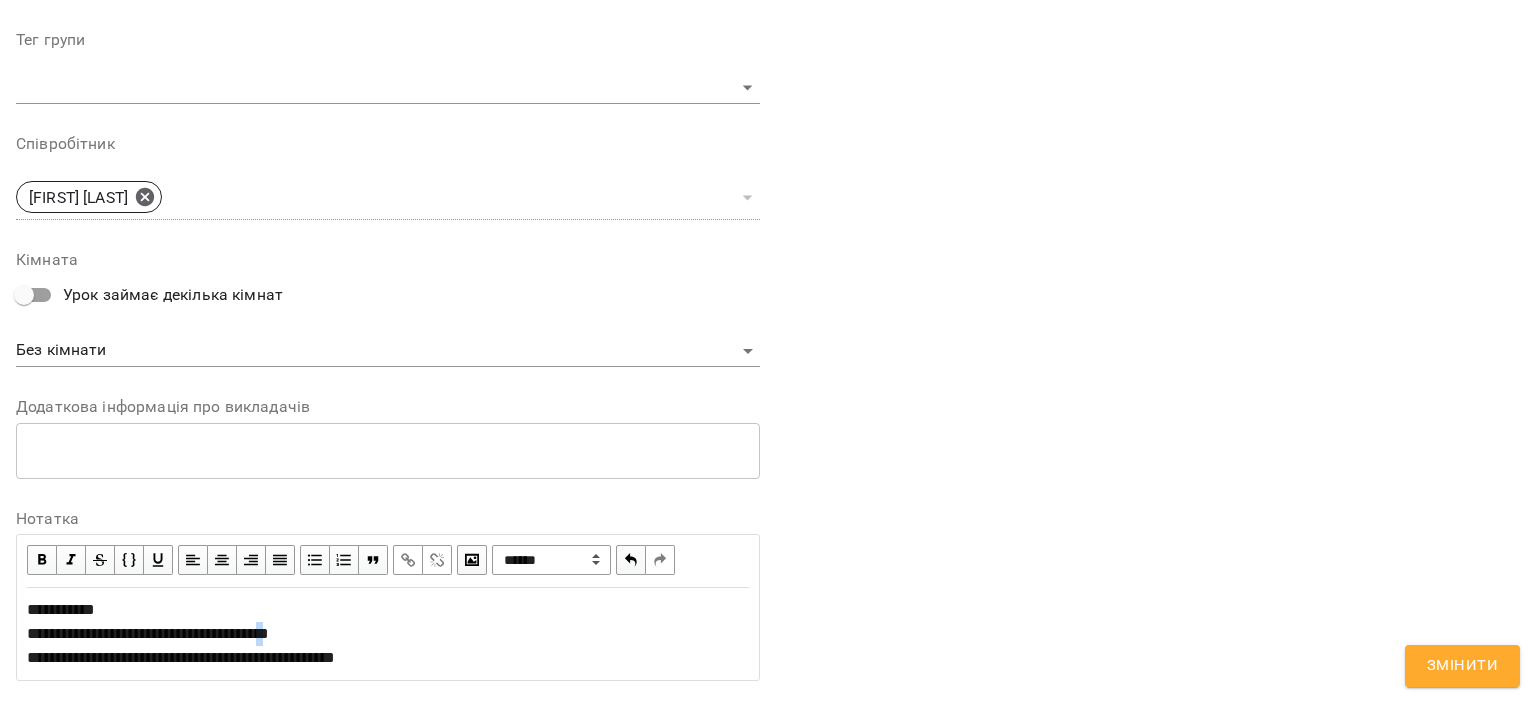 click on "**********" at bounding box center [181, 633] 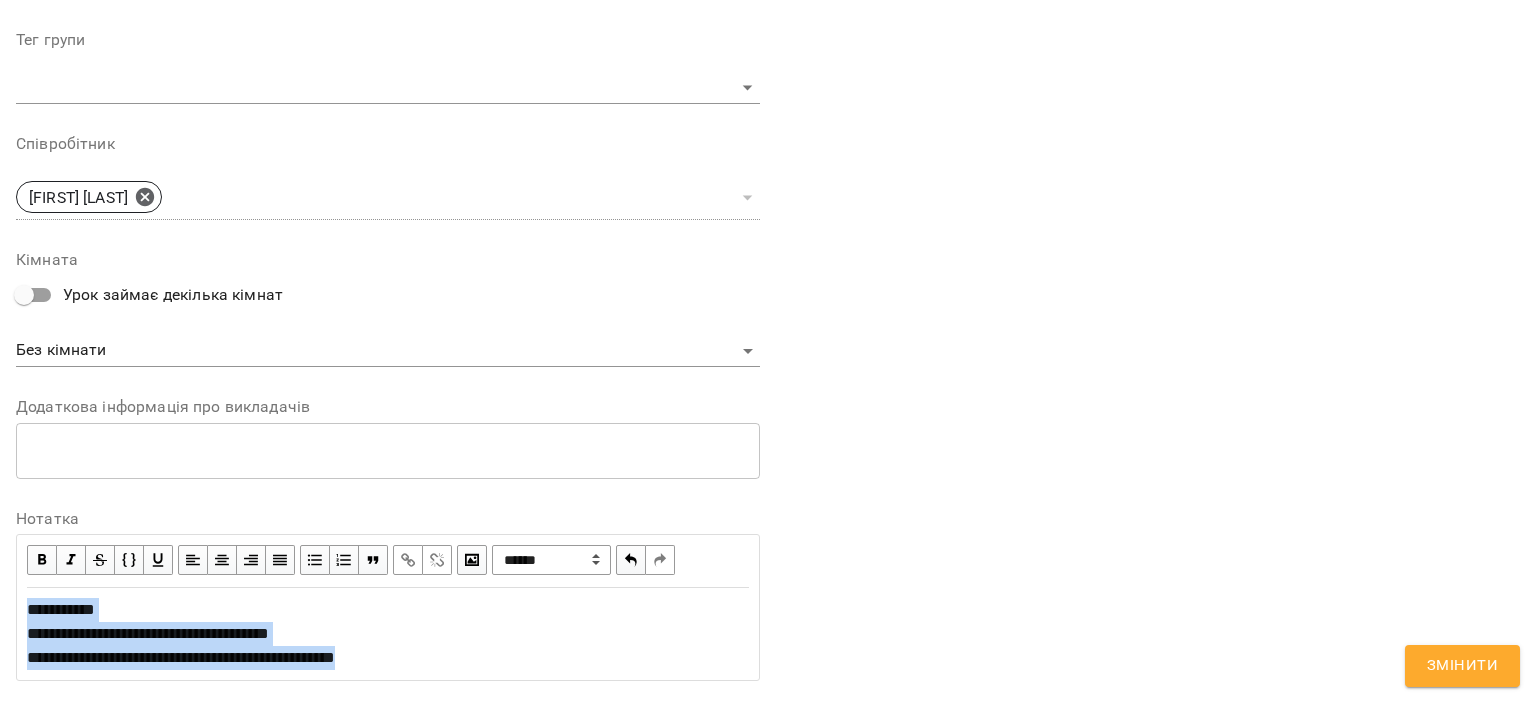 drag, startPoint x: 374, startPoint y: 656, endPoint x: 0, endPoint y: 568, distance: 384.21347 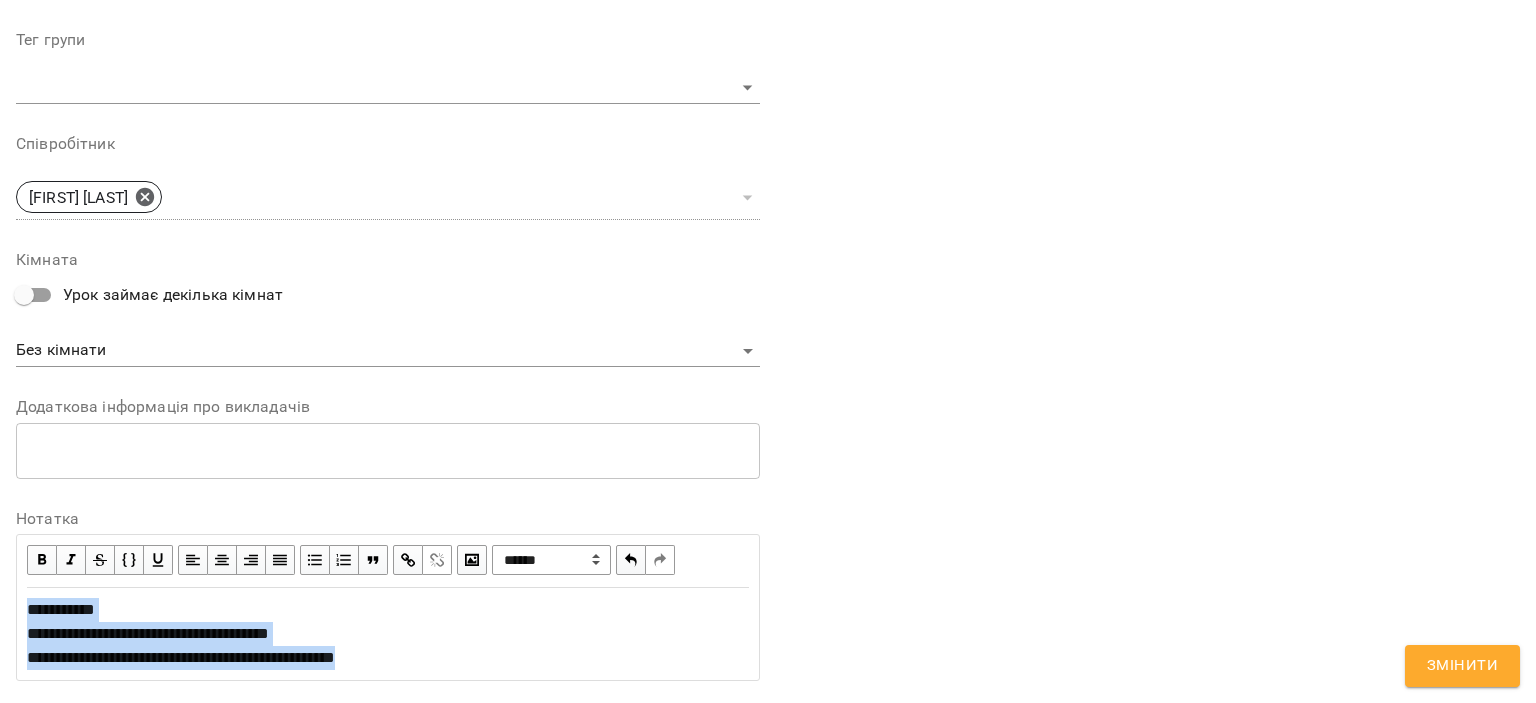 click on "Змінити" at bounding box center (1462, 666) 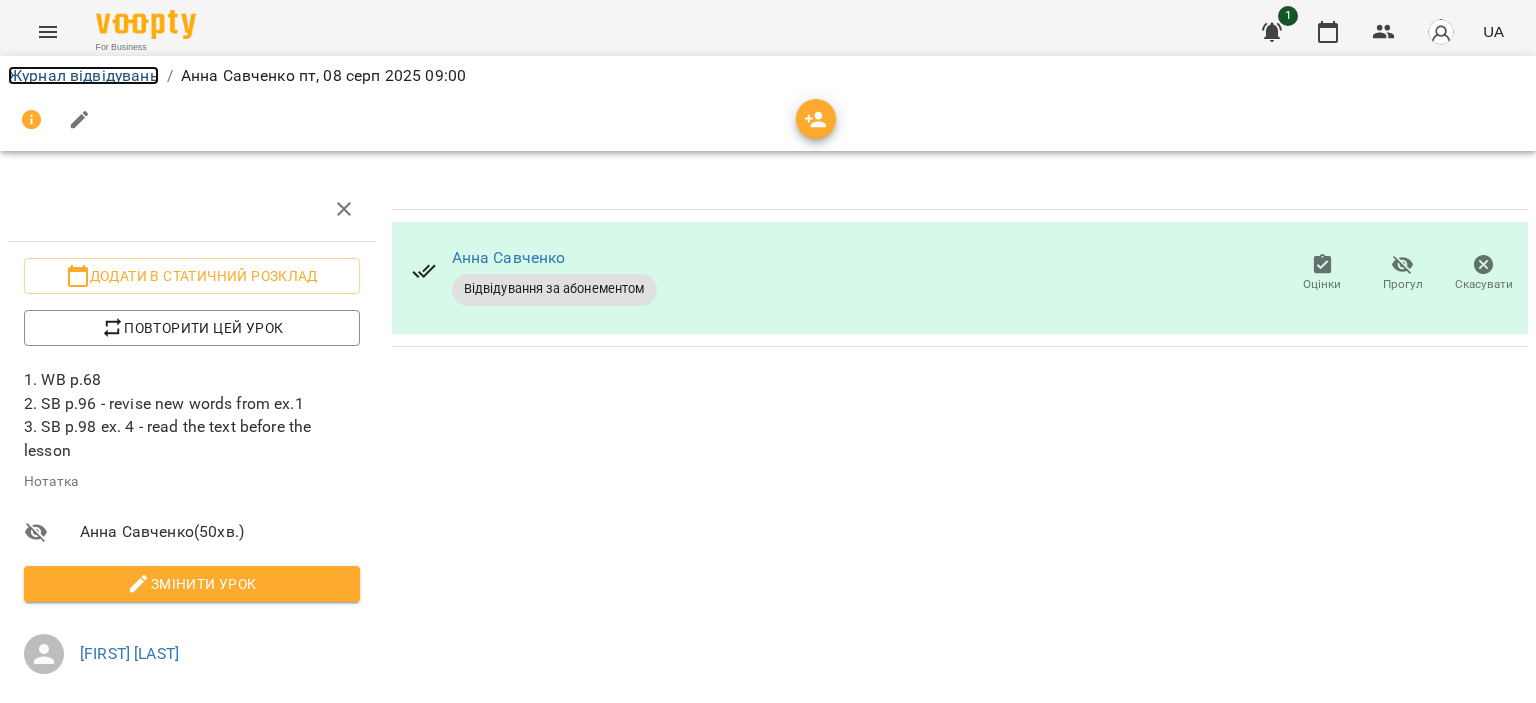 click on "Журнал відвідувань" at bounding box center (83, 75) 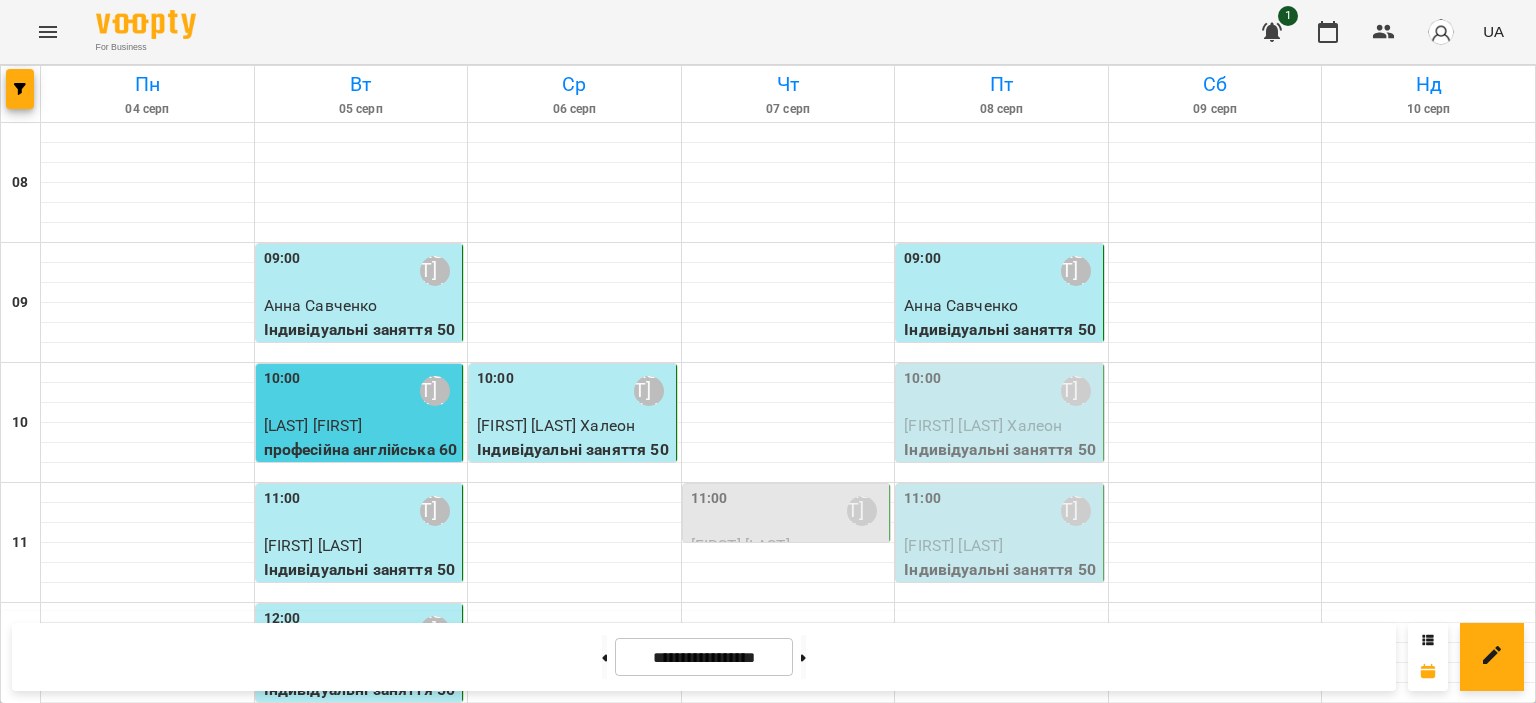 scroll, scrollTop: 200, scrollLeft: 0, axis: vertical 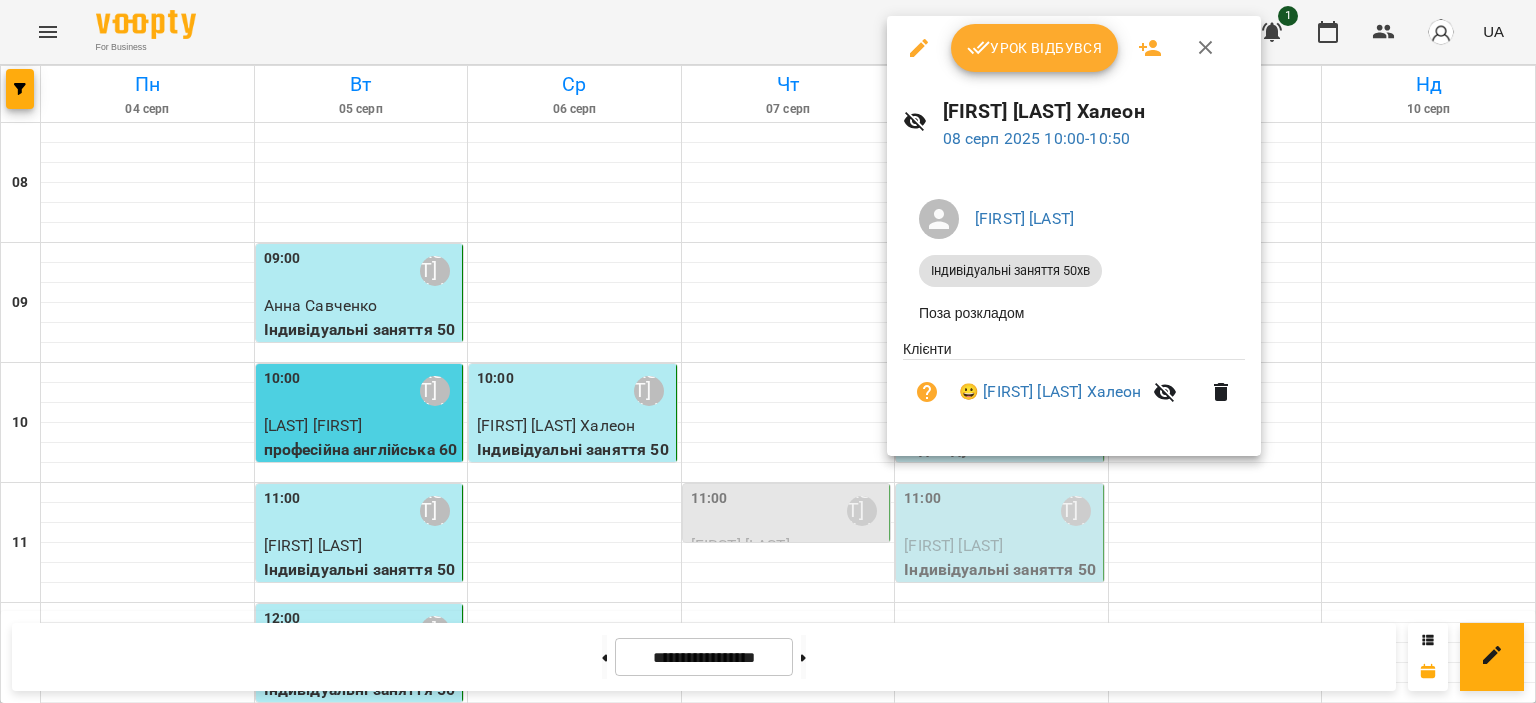 click on "Урок відбувся" at bounding box center (1035, 48) 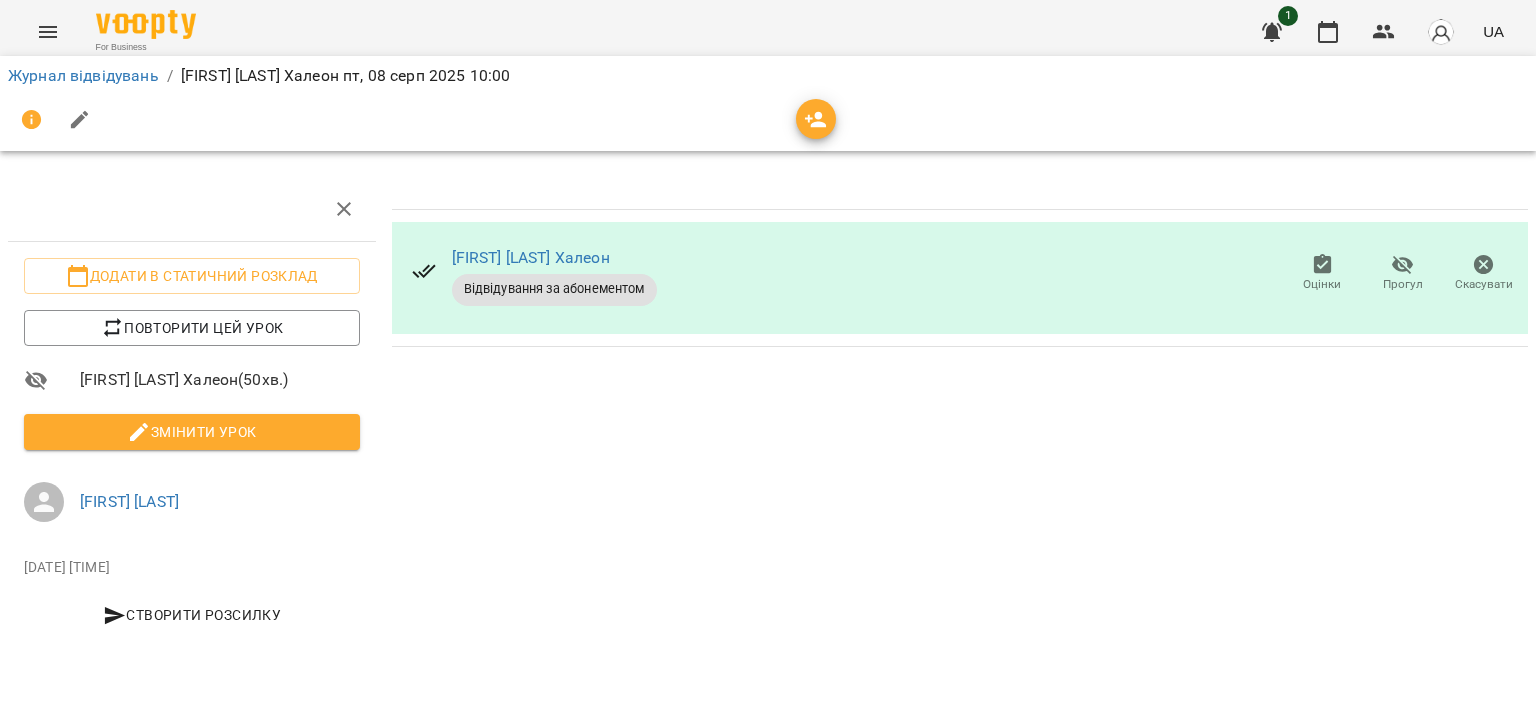 click at bounding box center [80, 120] 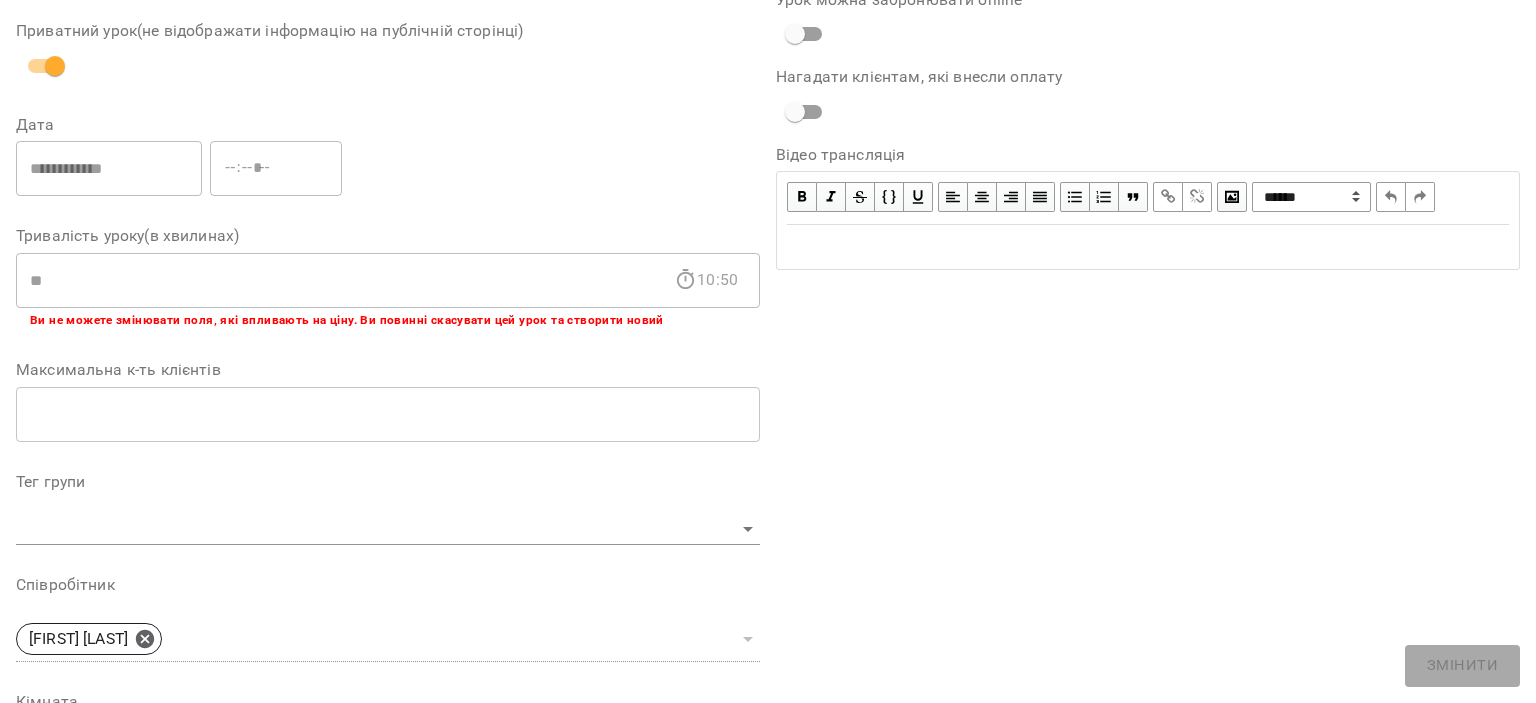 scroll, scrollTop: 600, scrollLeft: 0, axis: vertical 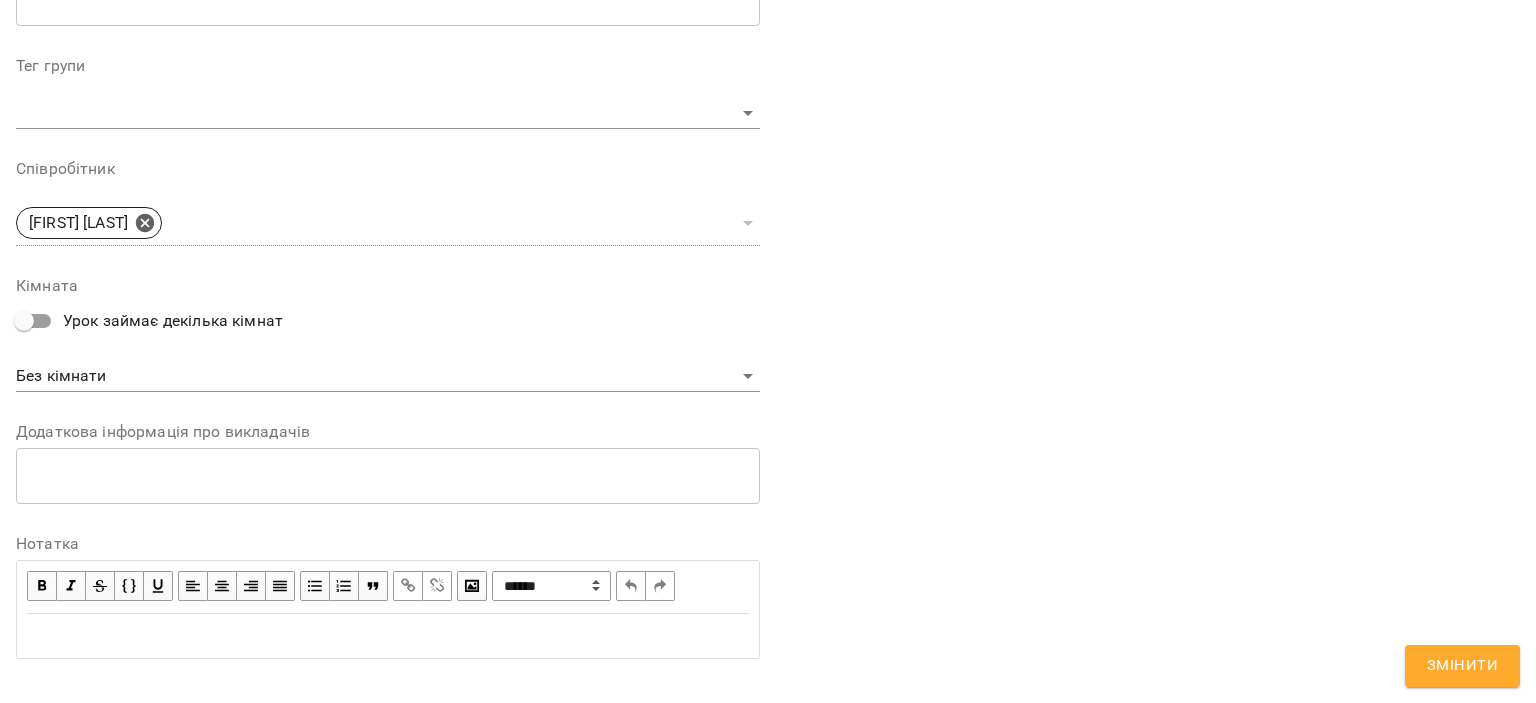 click at bounding box center [388, 636] 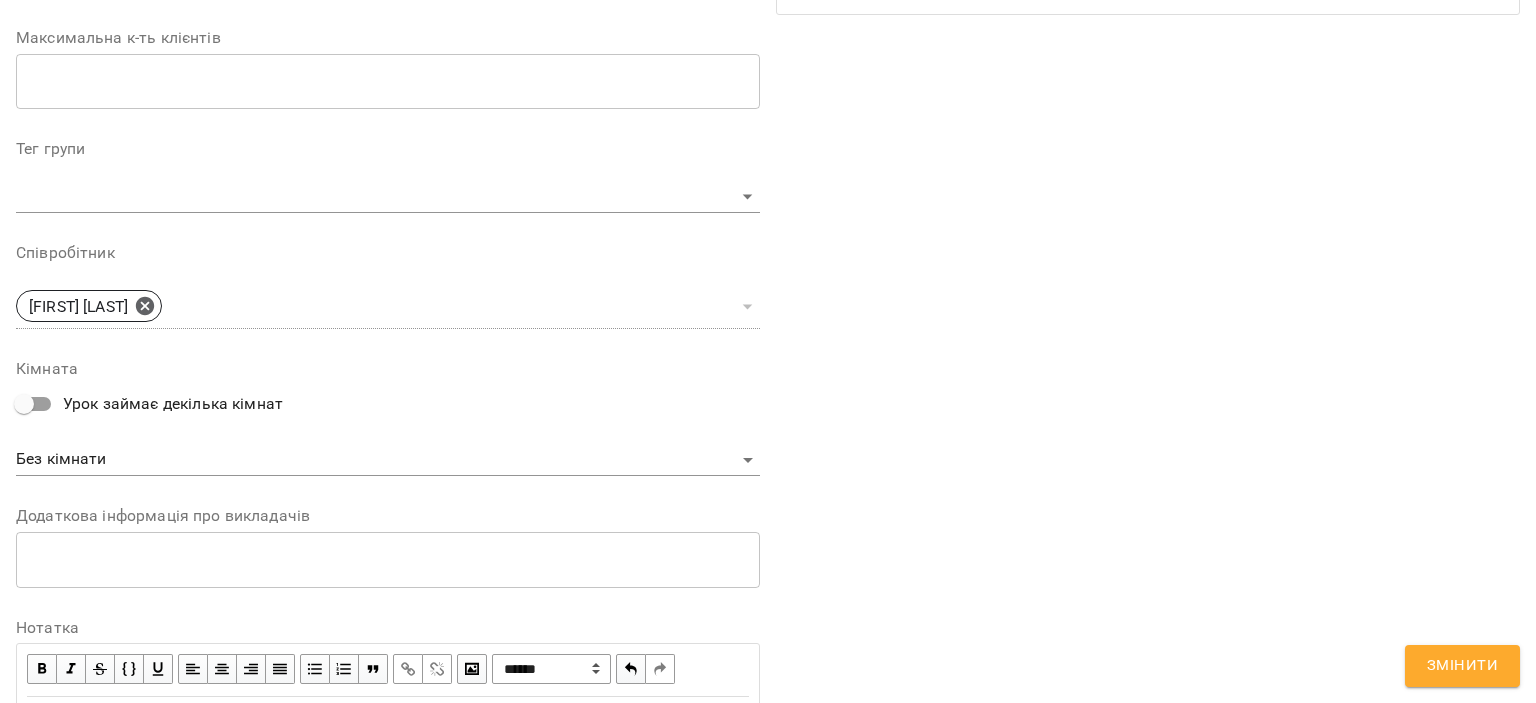 scroll, scrollTop: 683, scrollLeft: 0, axis: vertical 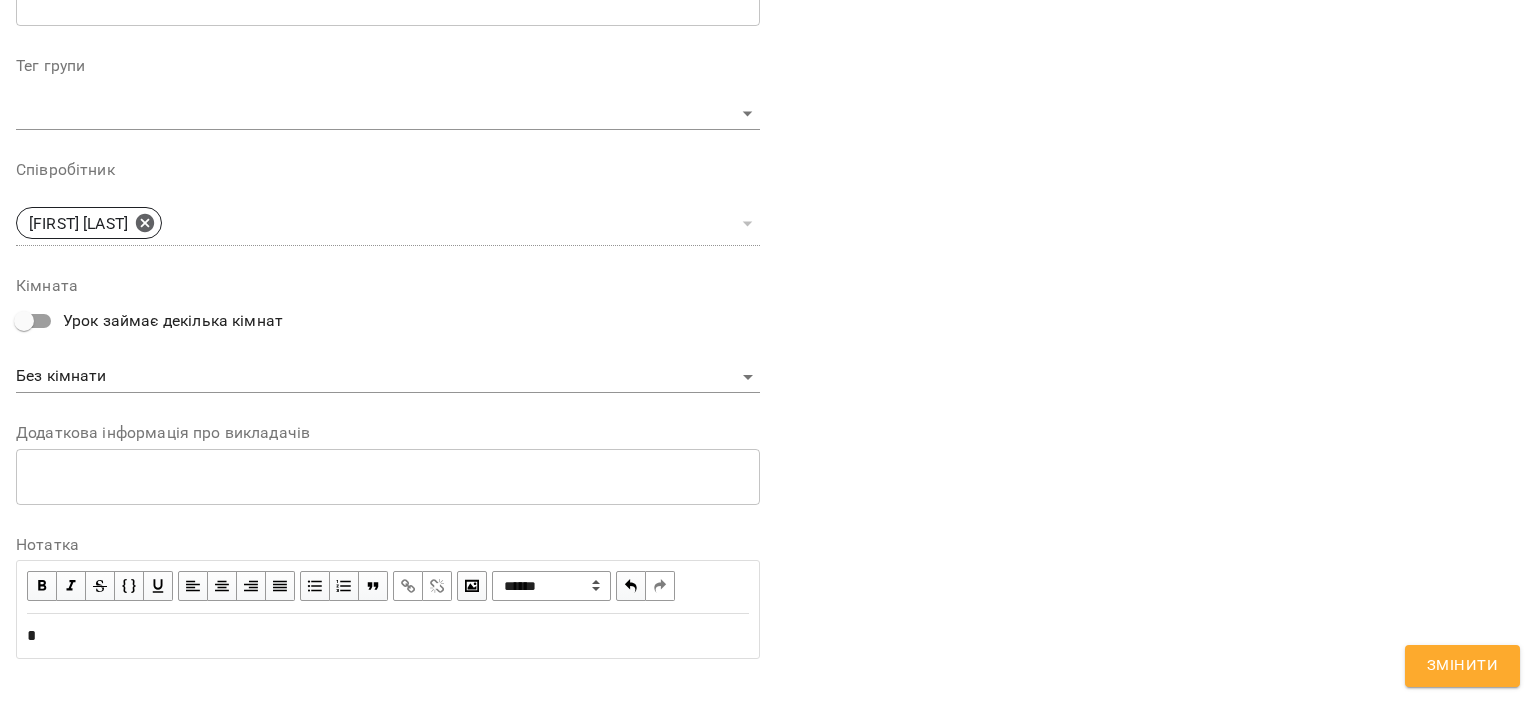 type 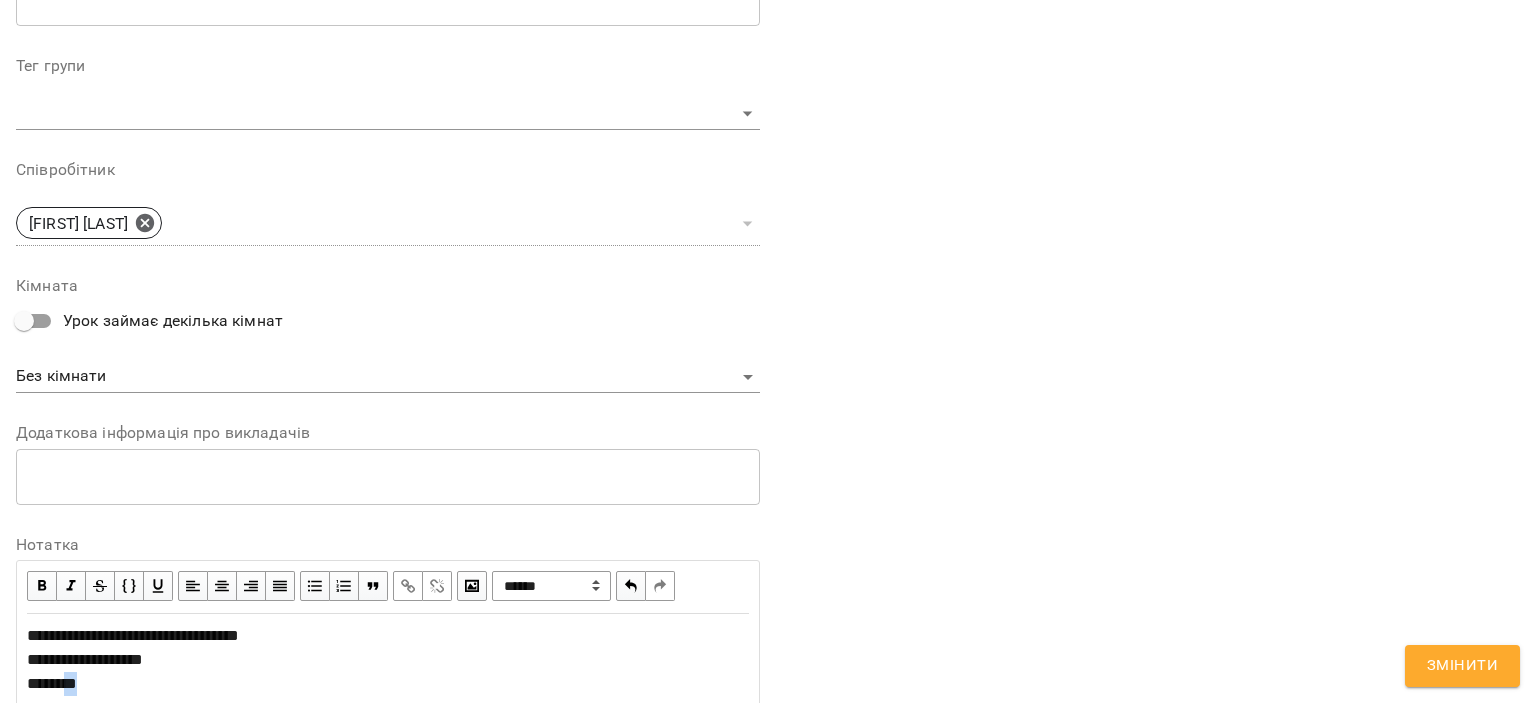 scroll, scrollTop: 689, scrollLeft: 0, axis: vertical 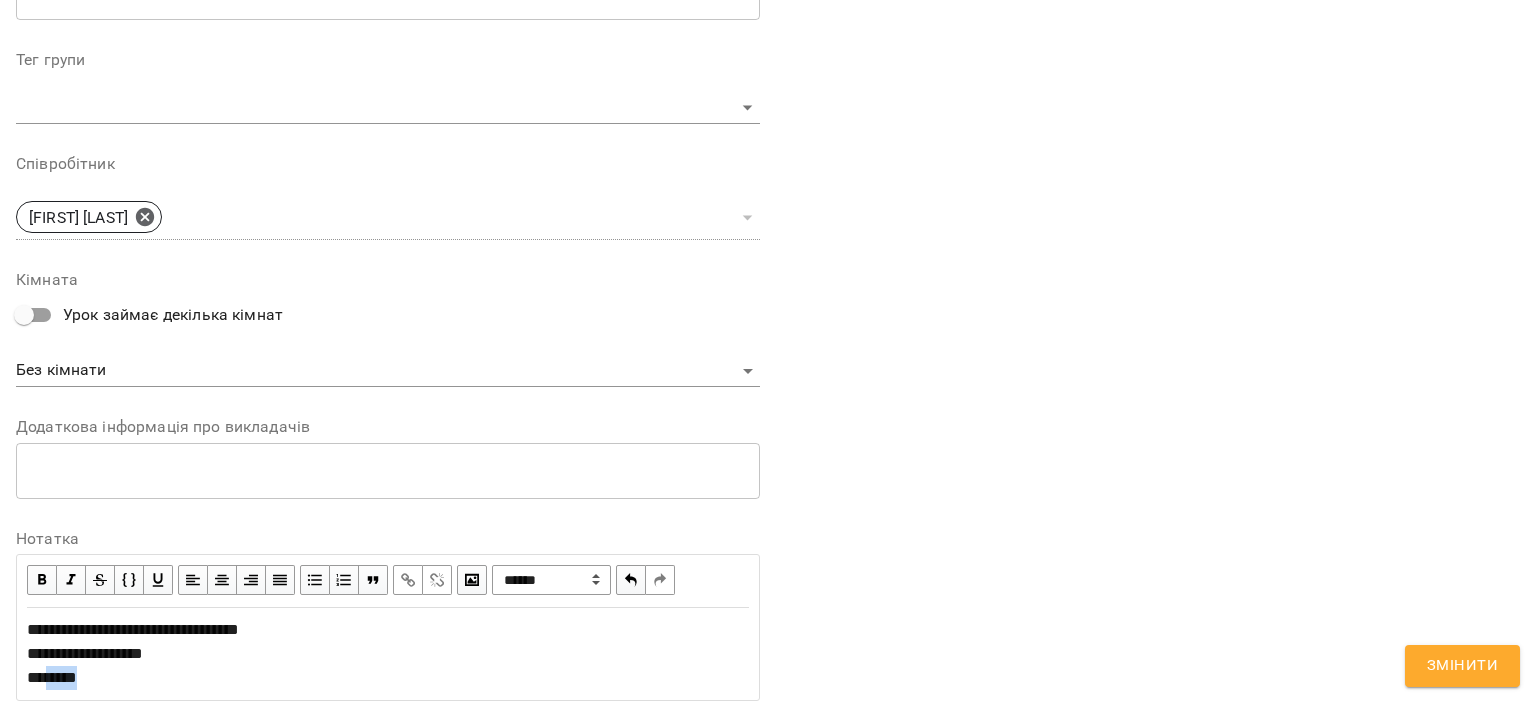 drag, startPoint x: 88, startPoint y: 691, endPoint x: 44, endPoint y: 681, distance: 45.122055 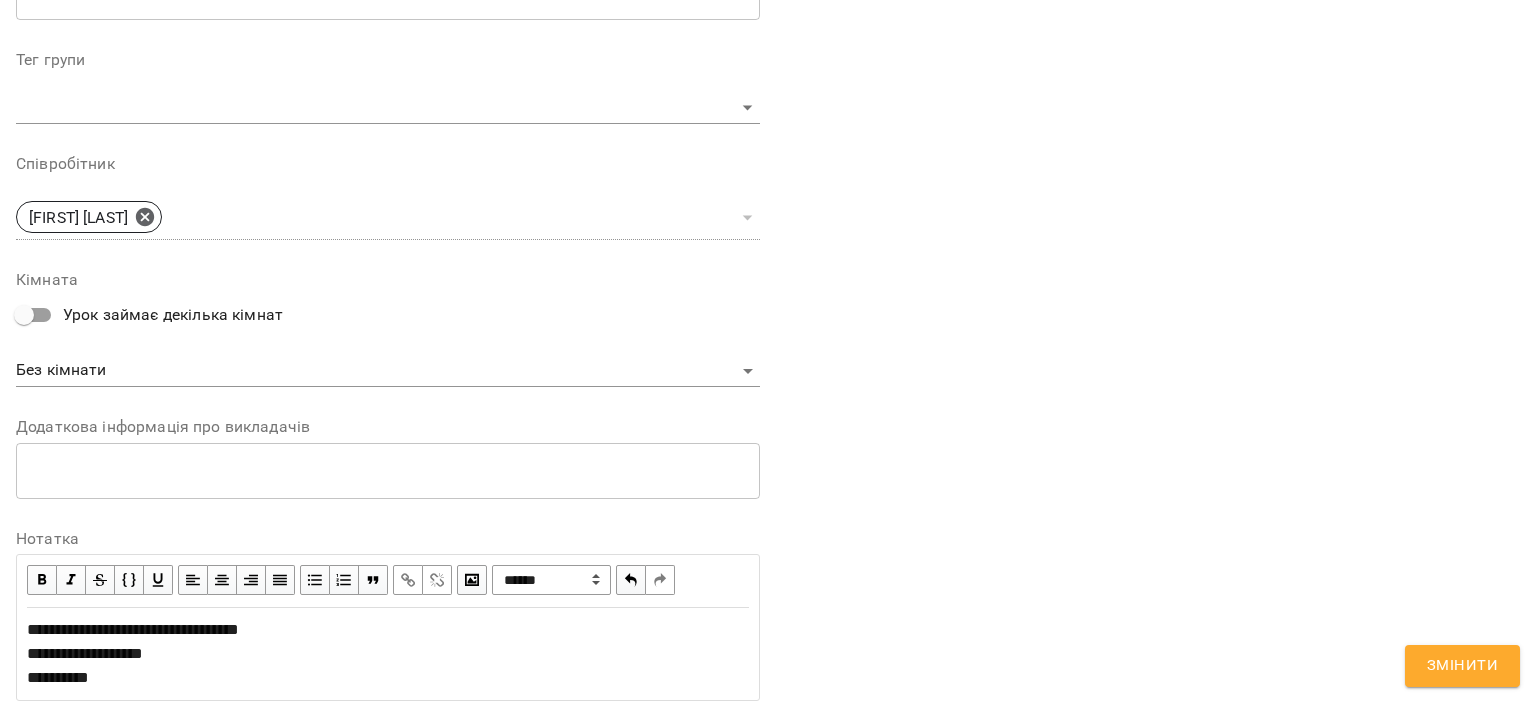 click on "**********" at bounding box center (133, 653) 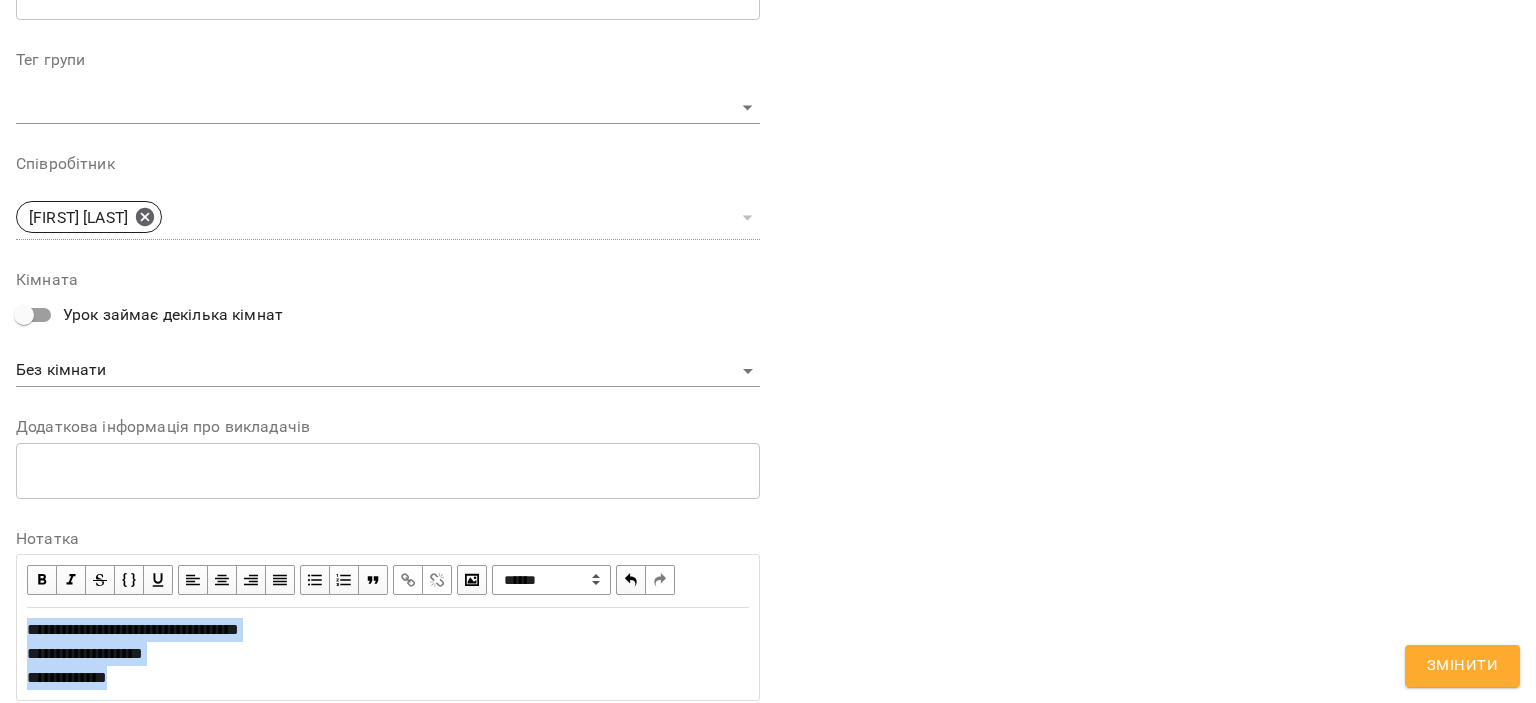 drag, startPoint x: 145, startPoint y: 681, endPoint x: 0, endPoint y: 605, distance: 163.71011 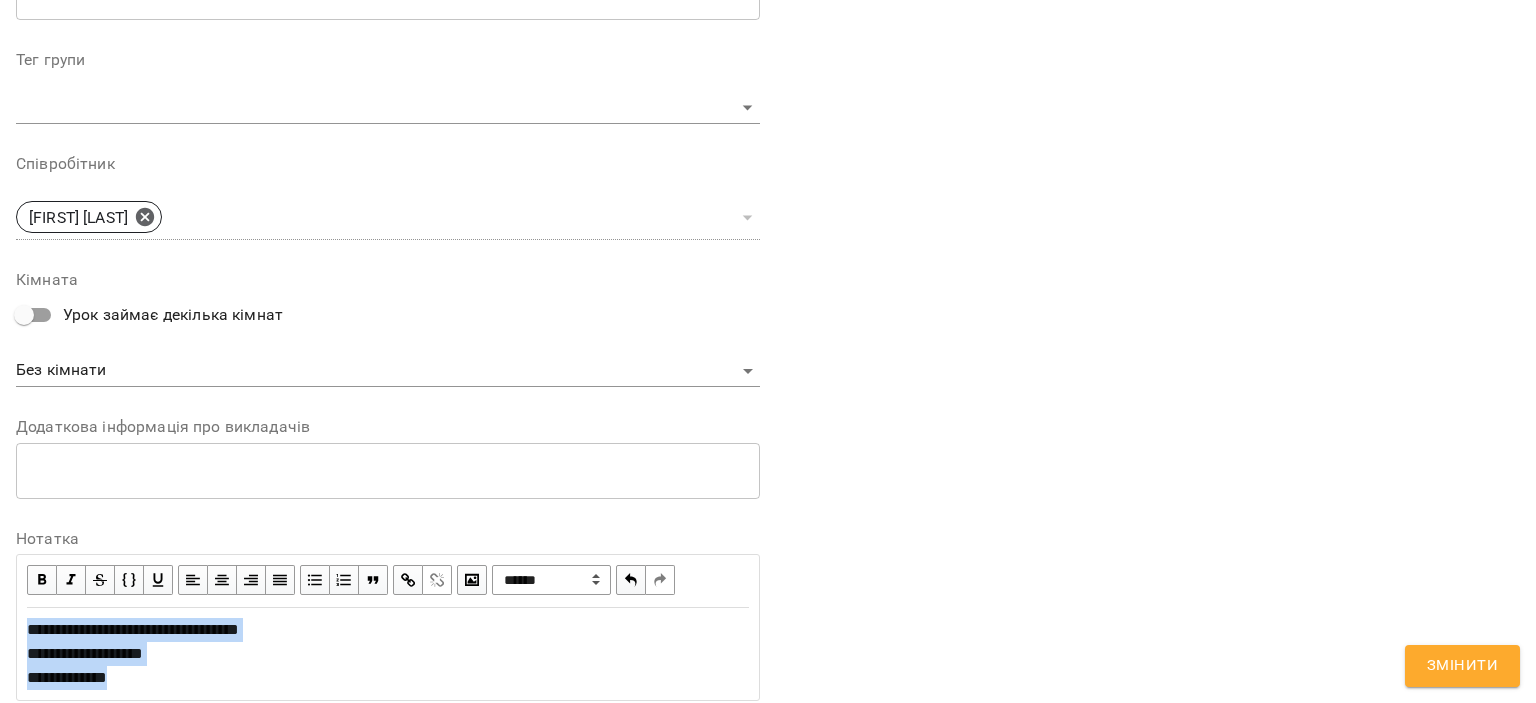copy on "**********" 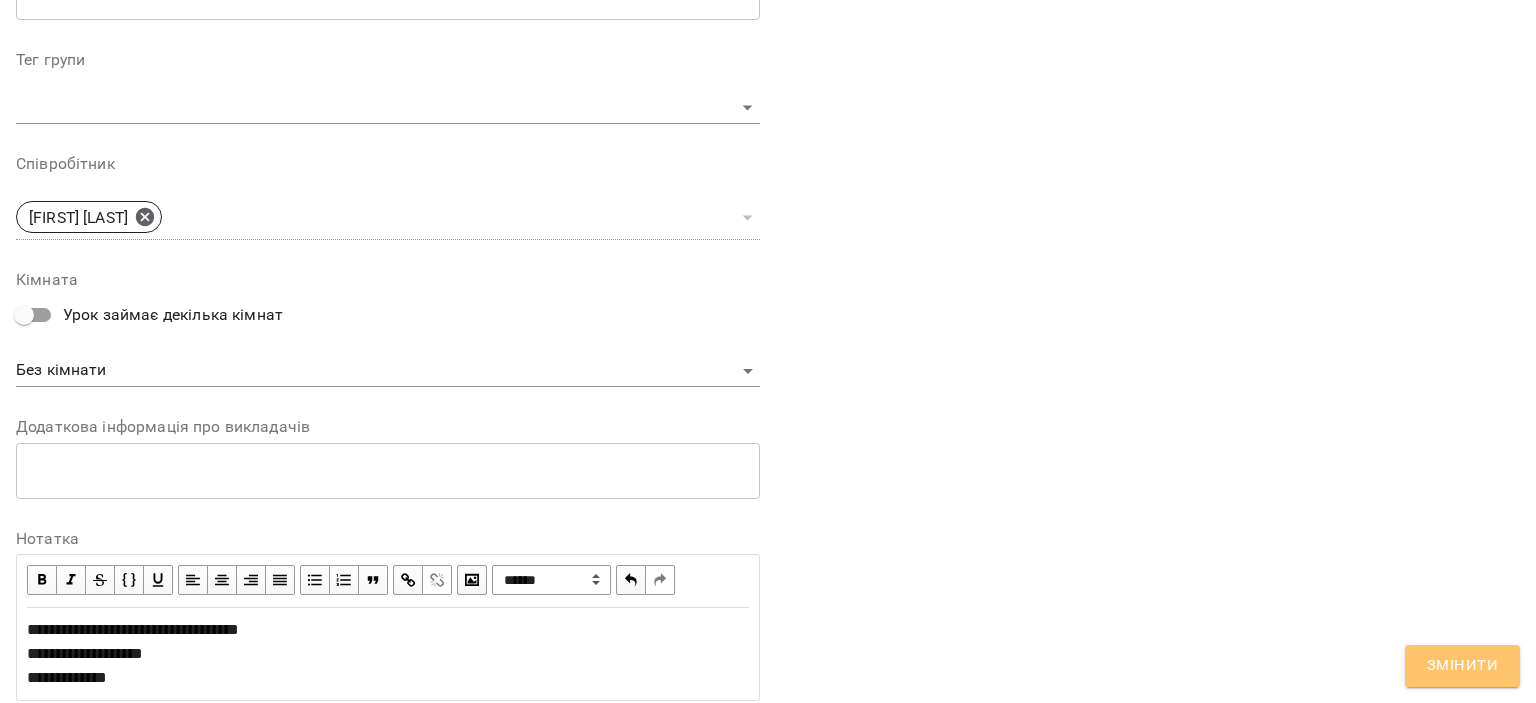 click on "Змінити" at bounding box center (1462, 666) 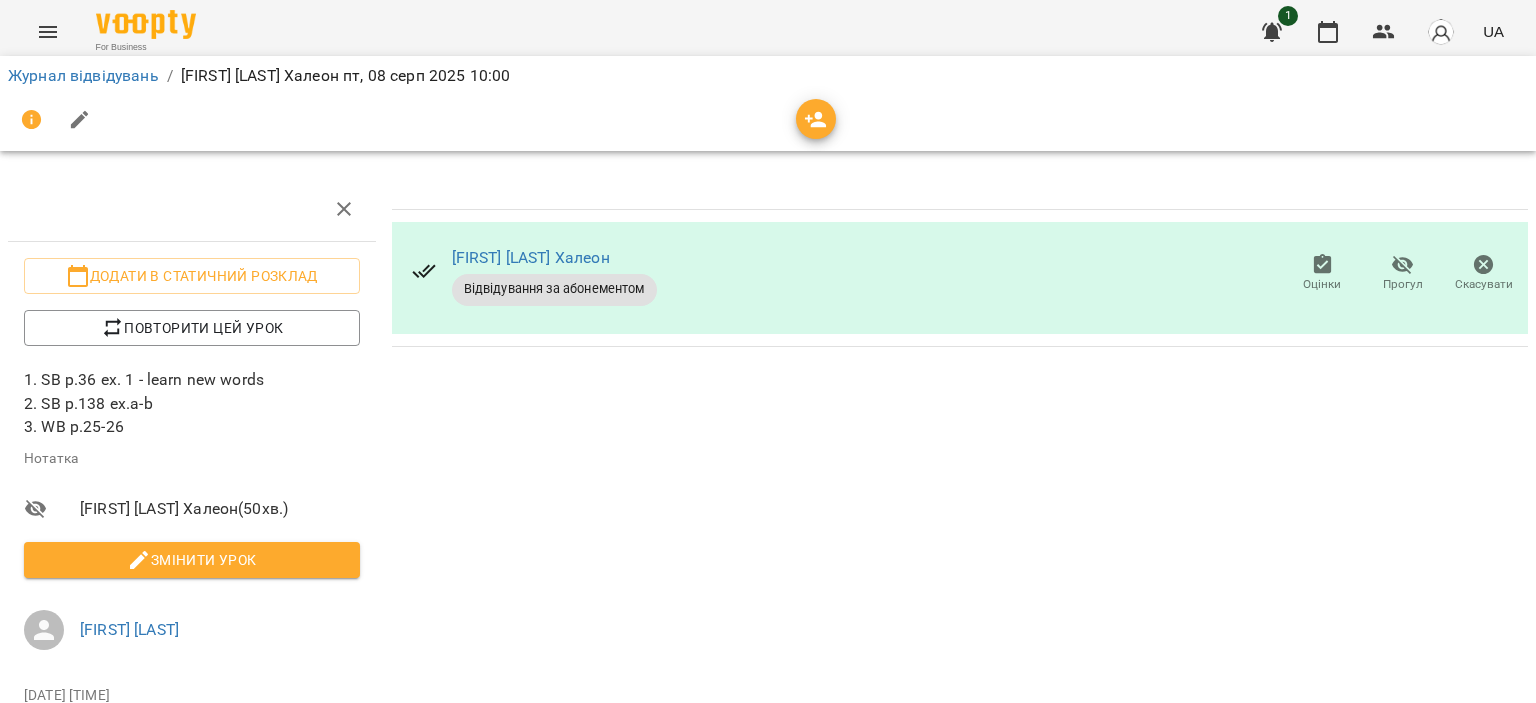 drag, startPoint x: 138, startPoint y: 435, endPoint x: 0, endPoint y: 375, distance: 150.47923 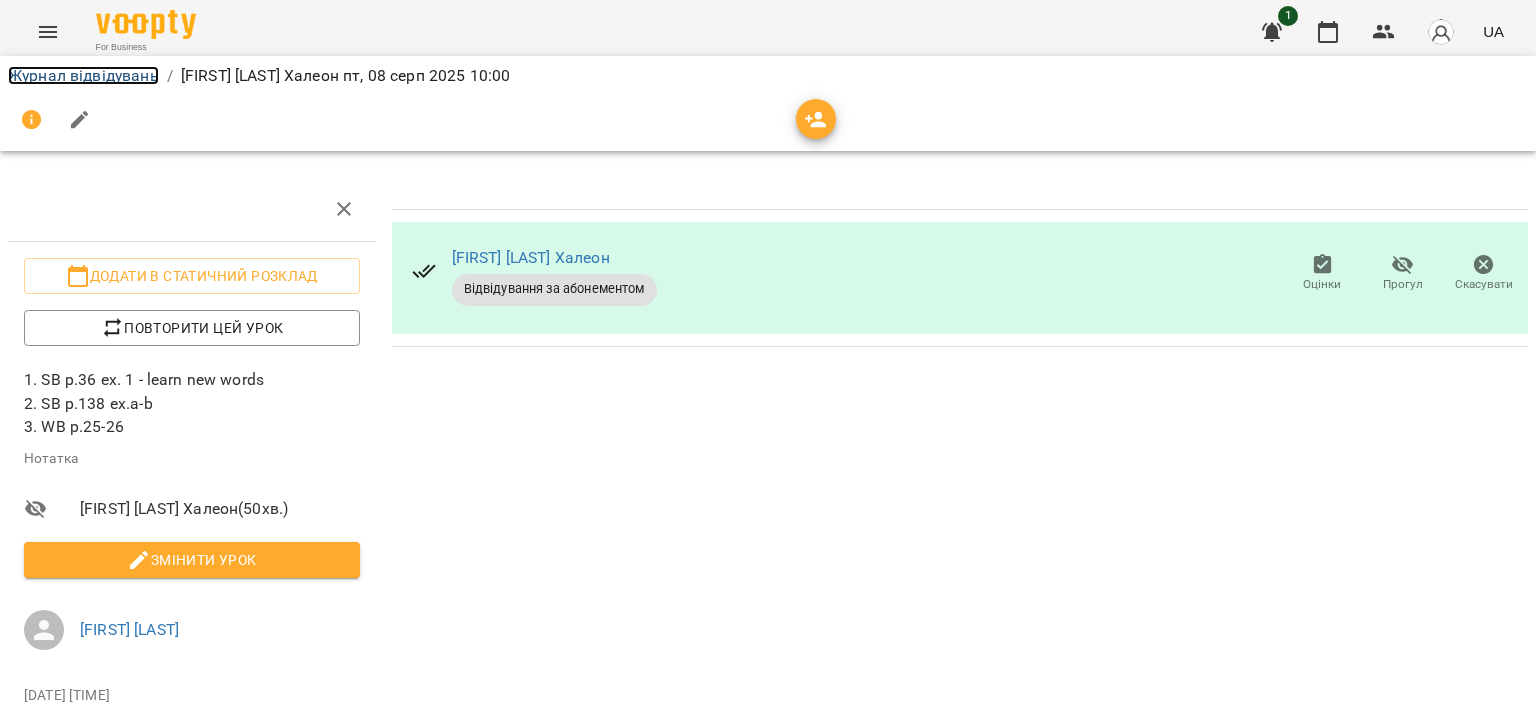 click on "Журнал відвідувань" at bounding box center (83, 75) 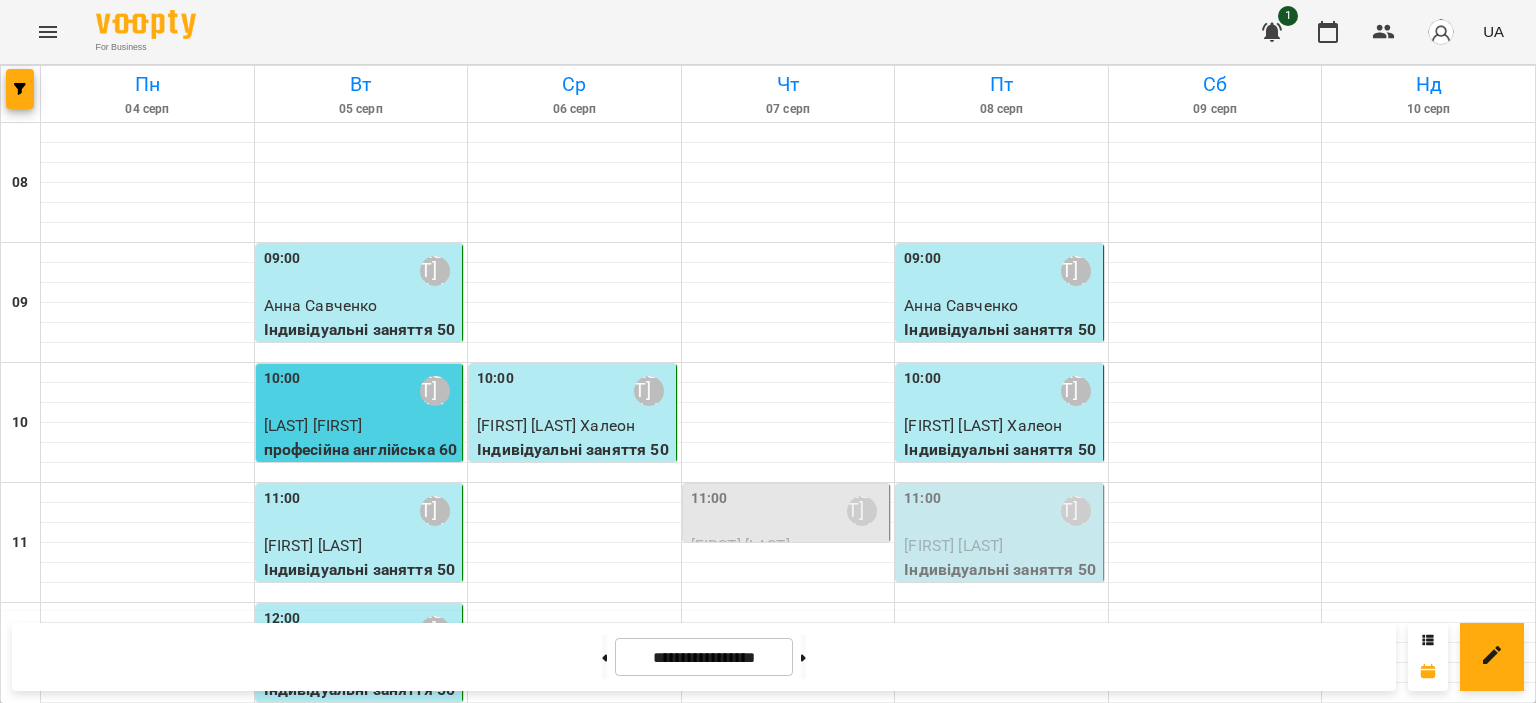 click on "[FIRST] [LAST]" at bounding box center (953, 545) 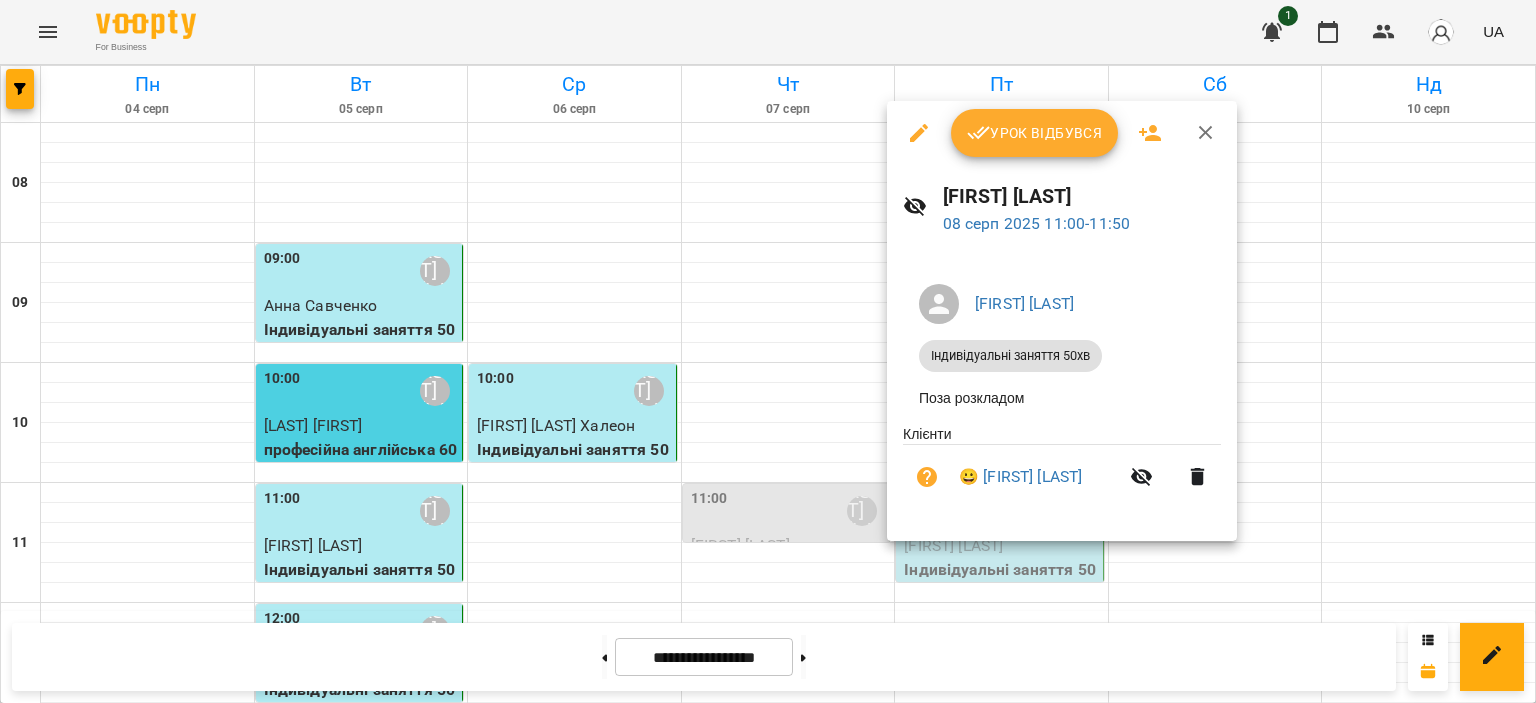 click at bounding box center (768, 351) 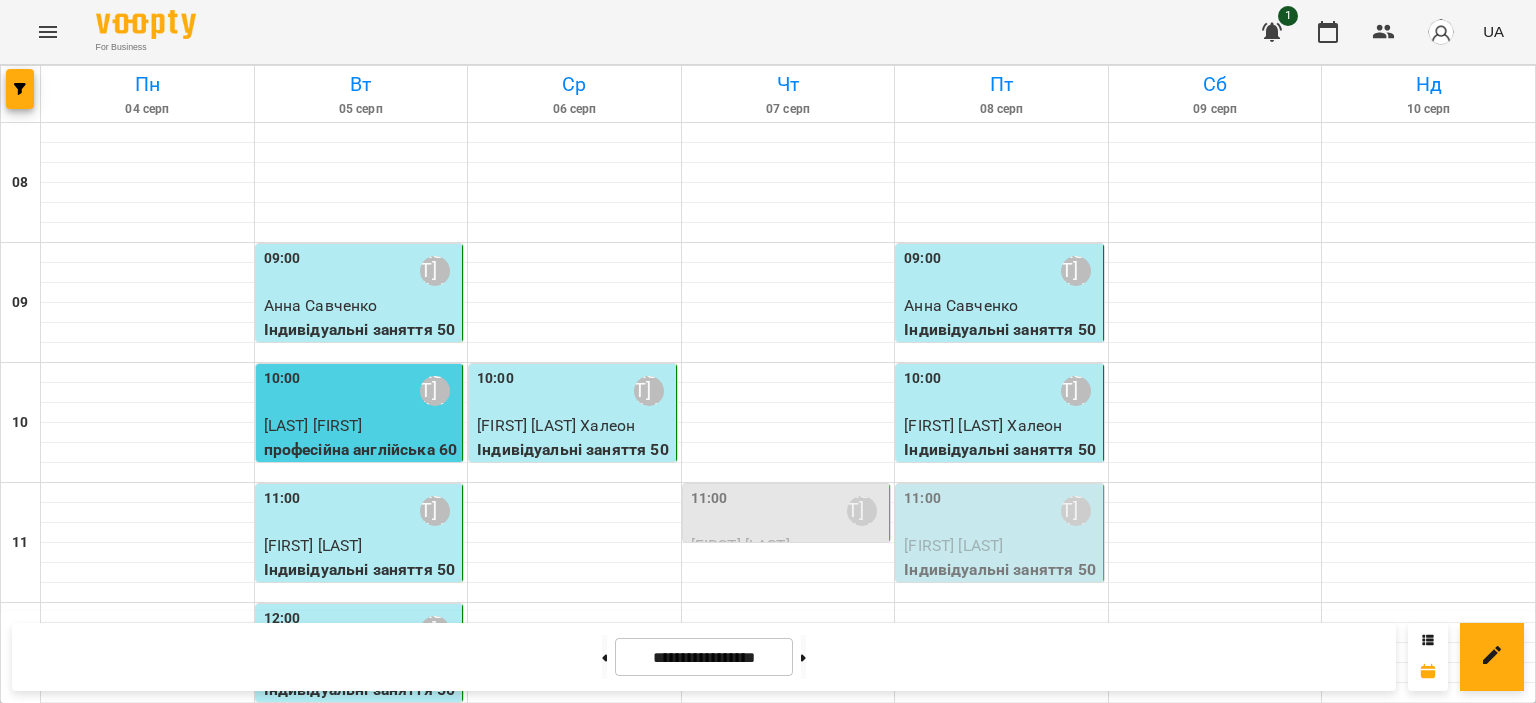 scroll, scrollTop: 400, scrollLeft: 0, axis: vertical 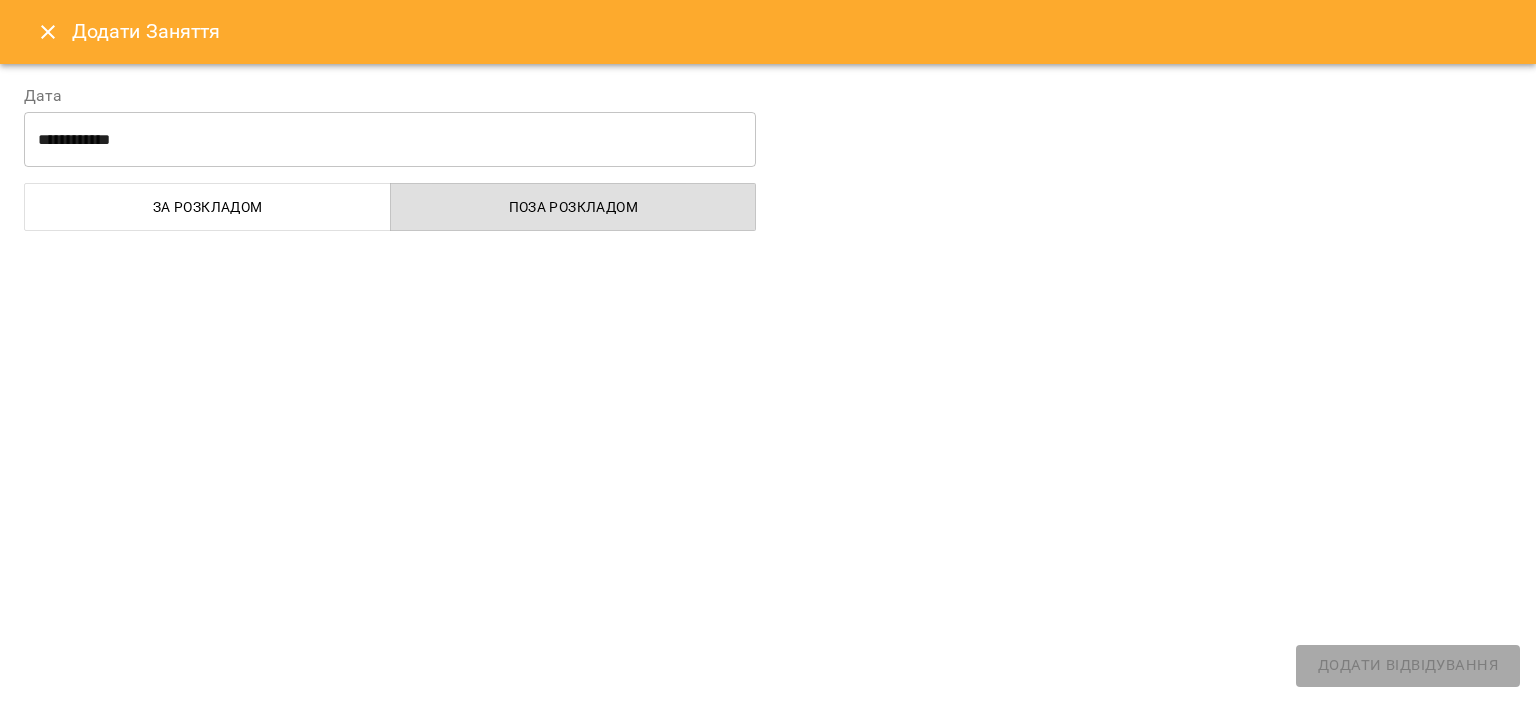 select on "**********" 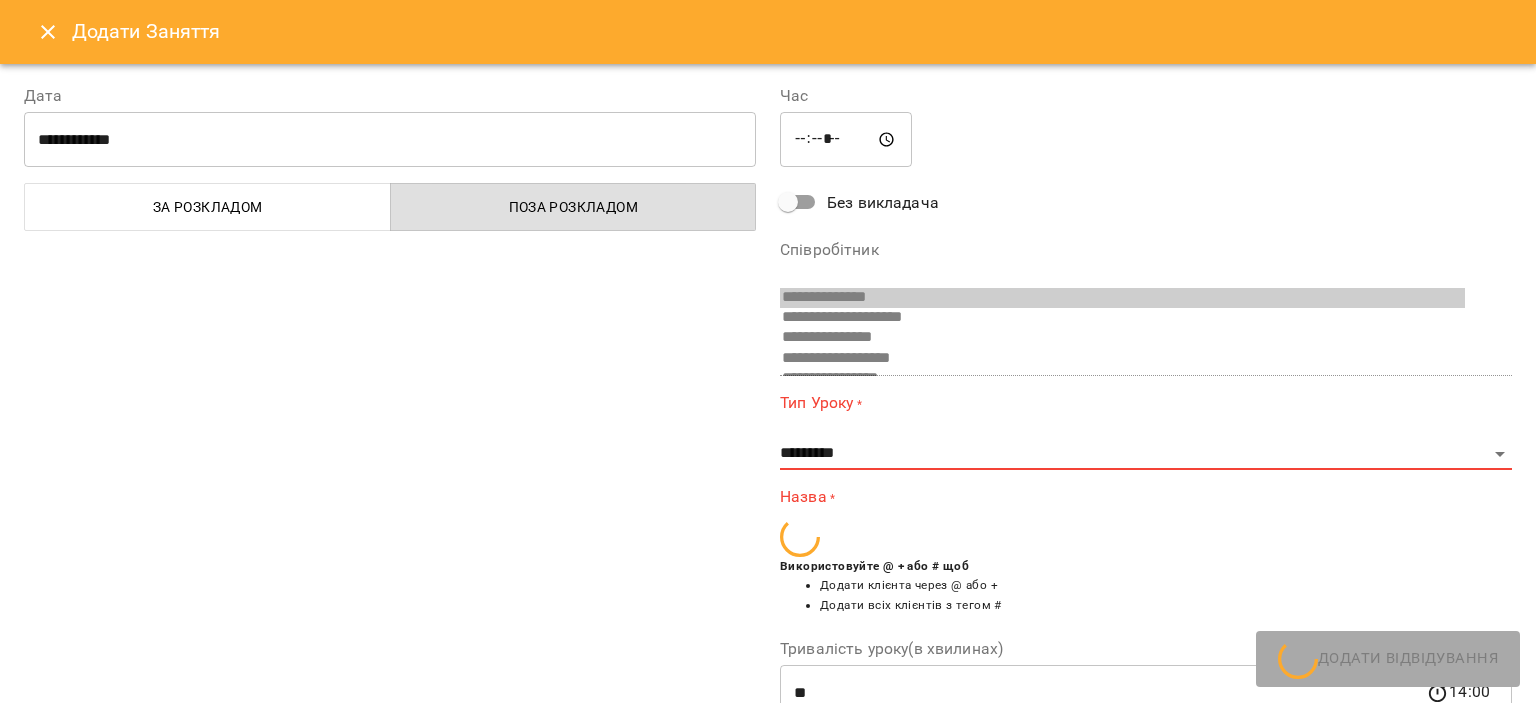 scroll, scrollTop: 73, scrollLeft: 0, axis: vertical 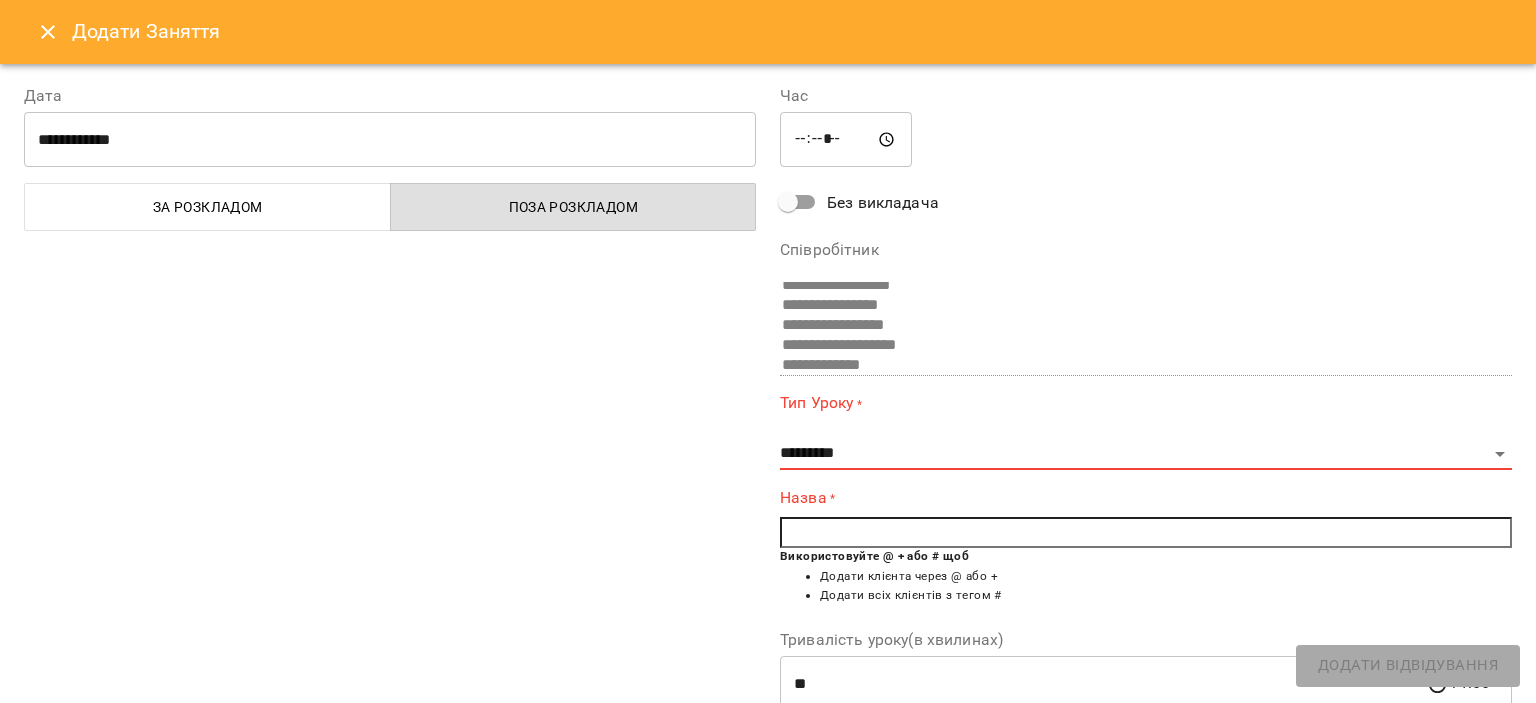 click 